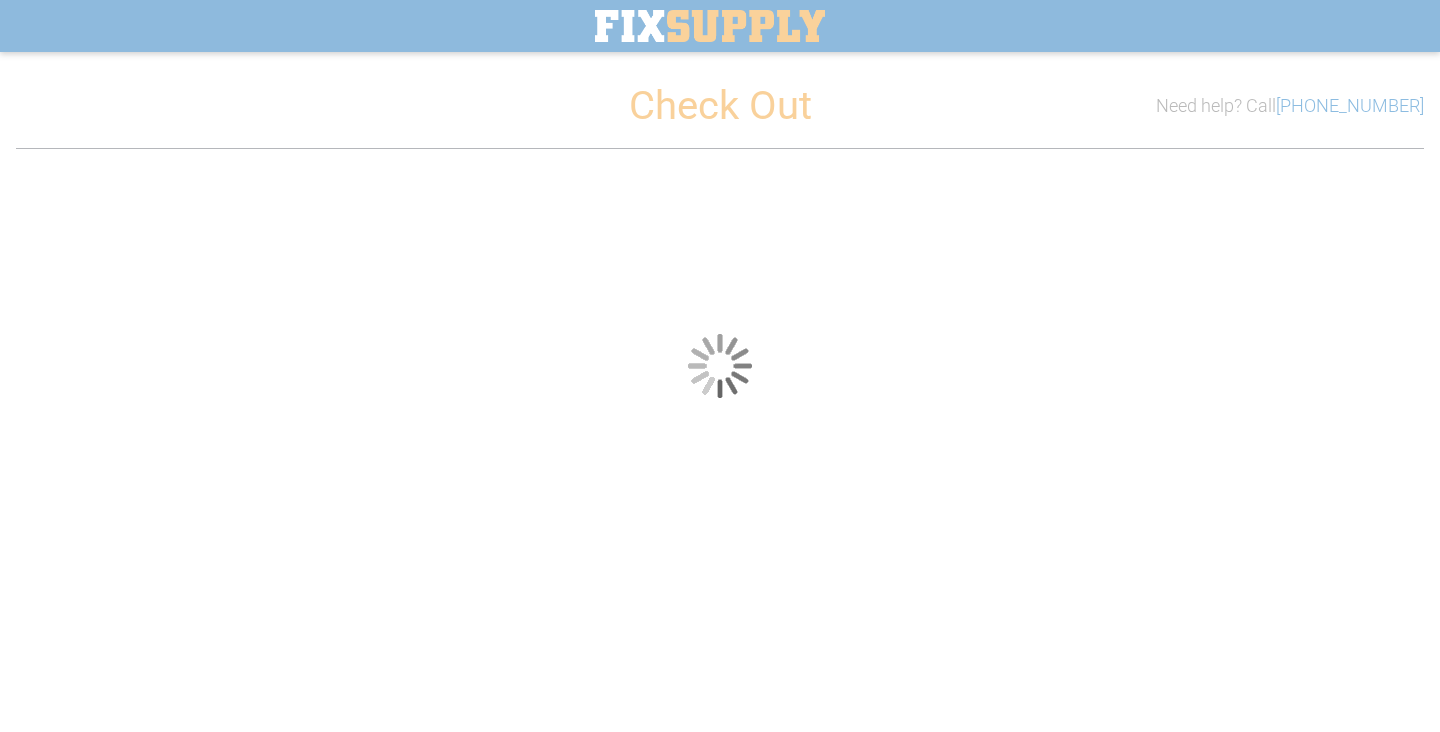 scroll, scrollTop: 0, scrollLeft: 0, axis: both 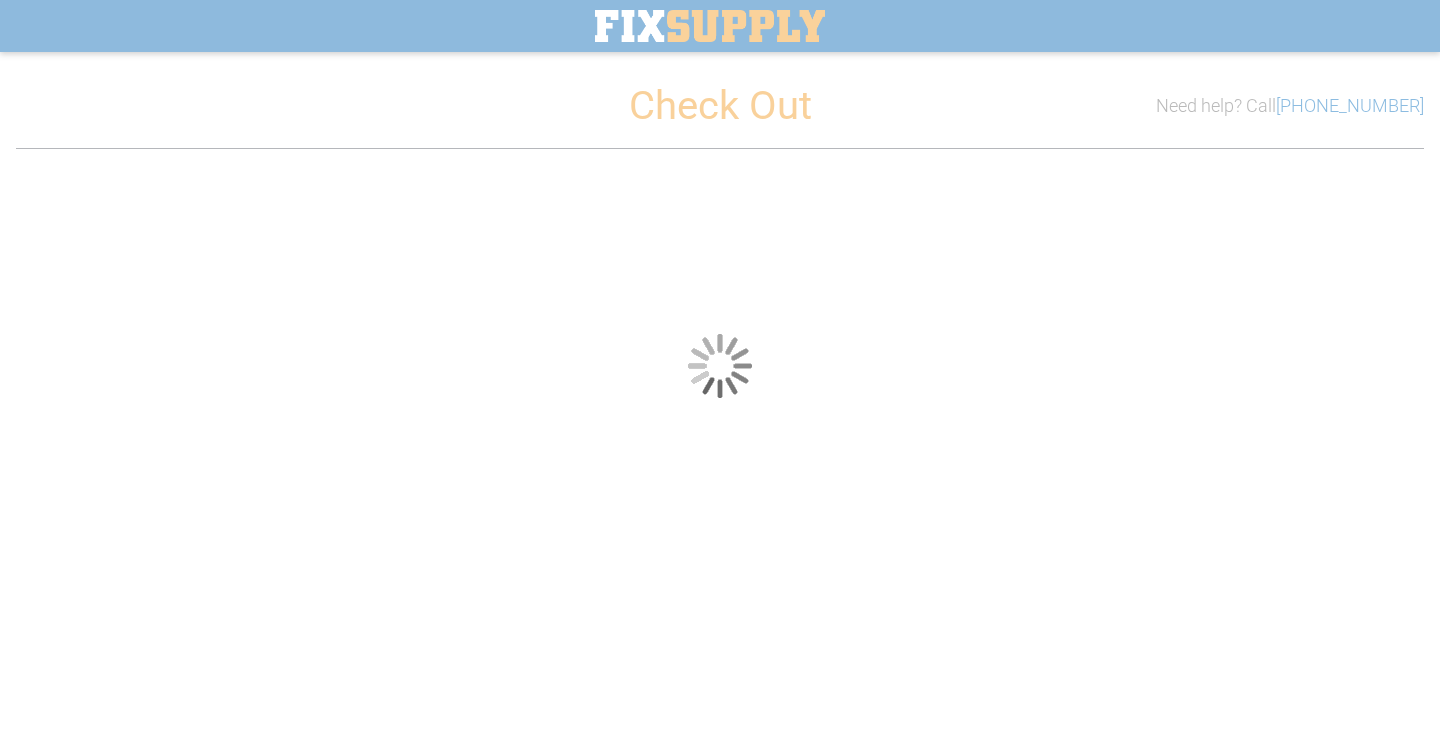 select on "**" 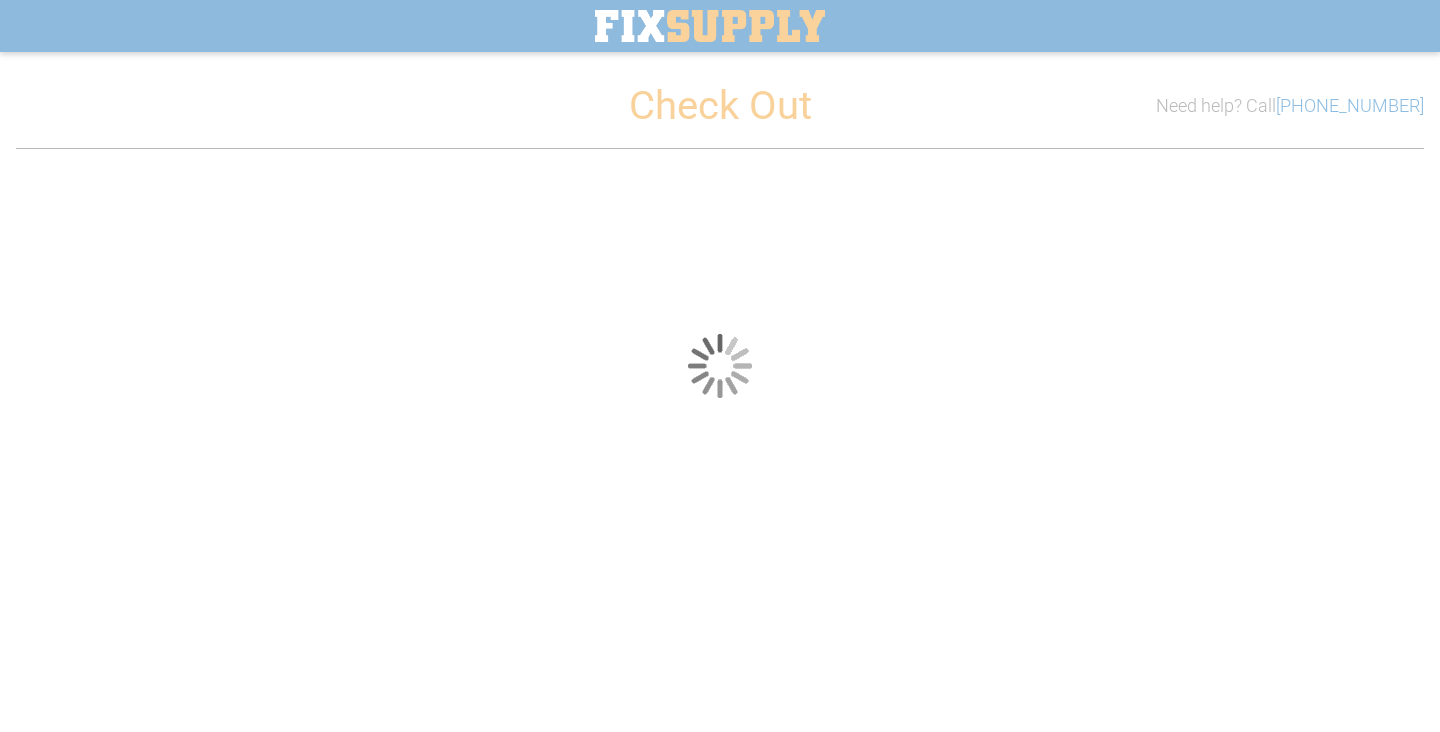 select on "**" 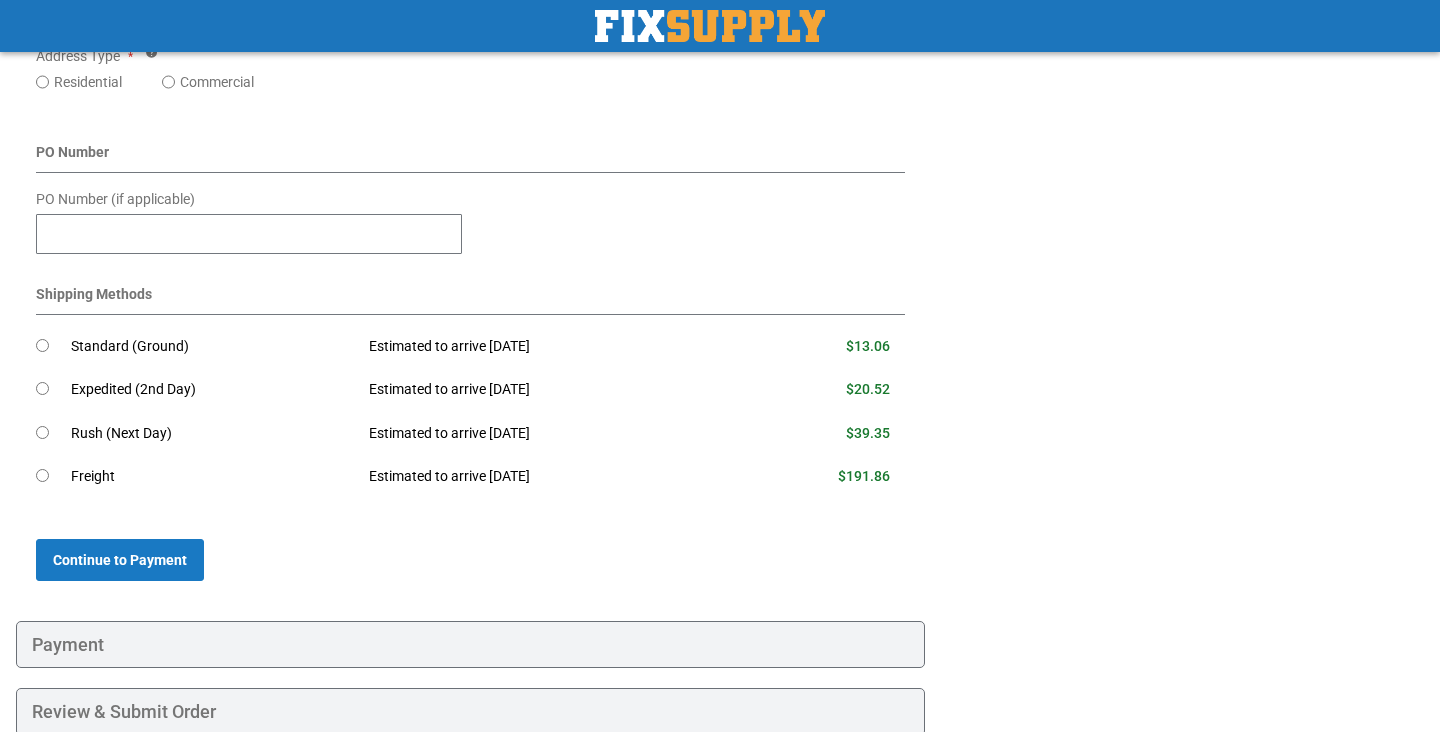 scroll, scrollTop: 933, scrollLeft: 0, axis: vertical 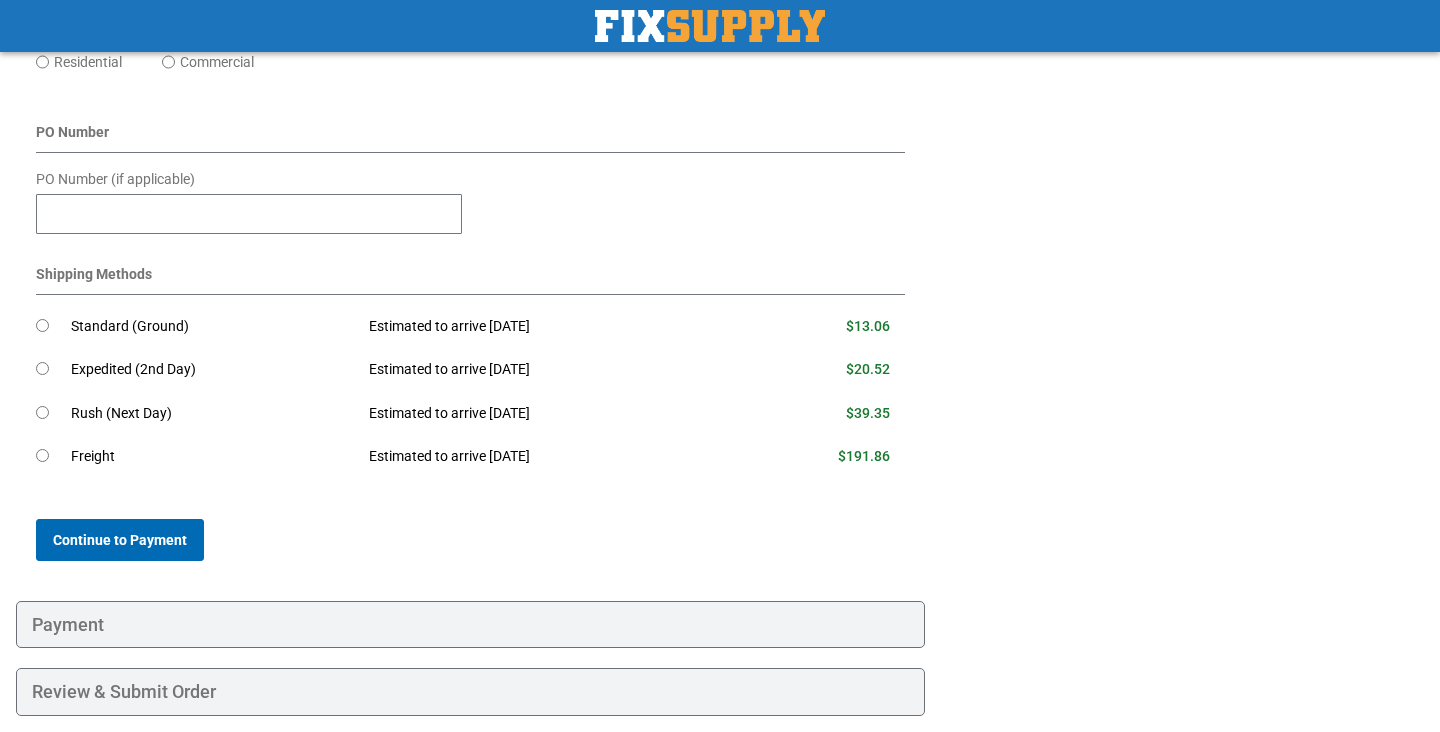click on "Continue to Payment" at bounding box center (120, 540) 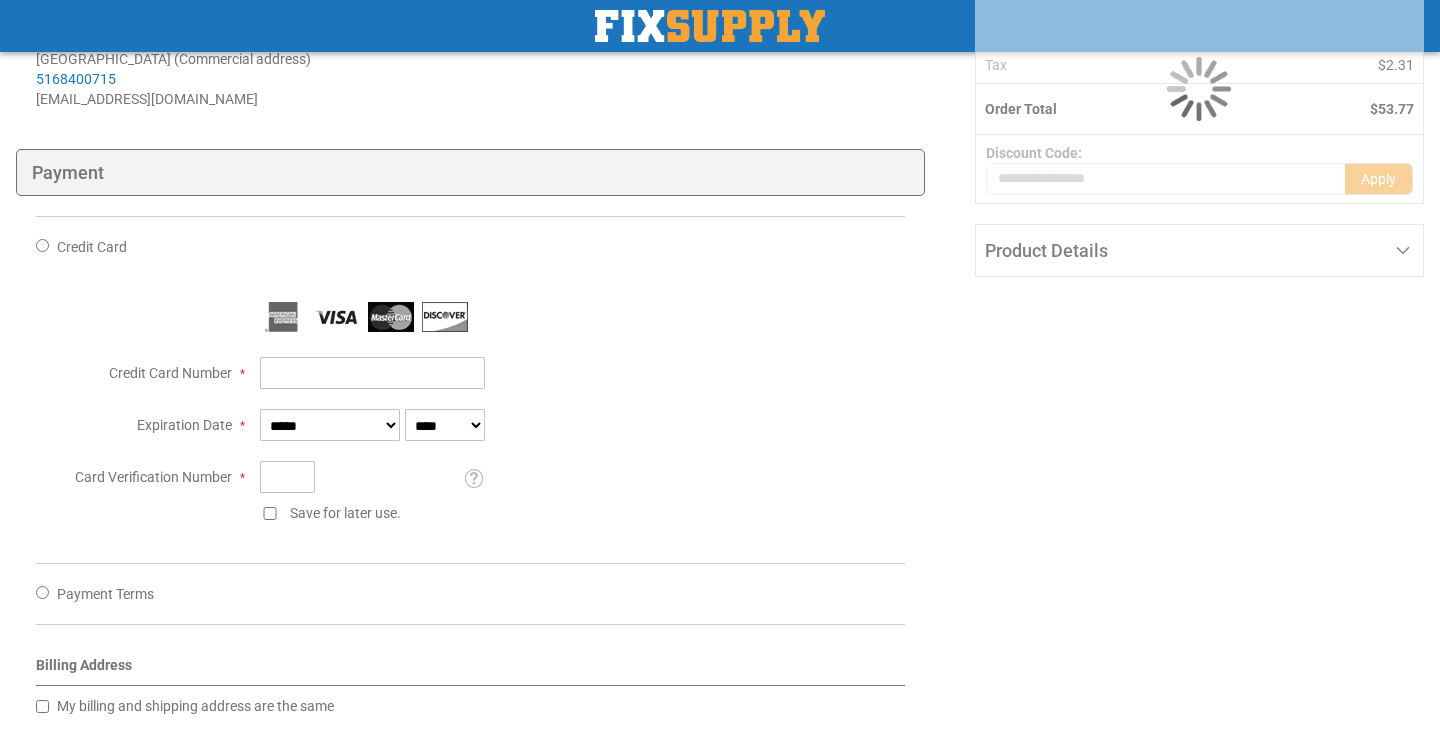 scroll, scrollTop: 414, scrollLeft: 0, axis: vertical 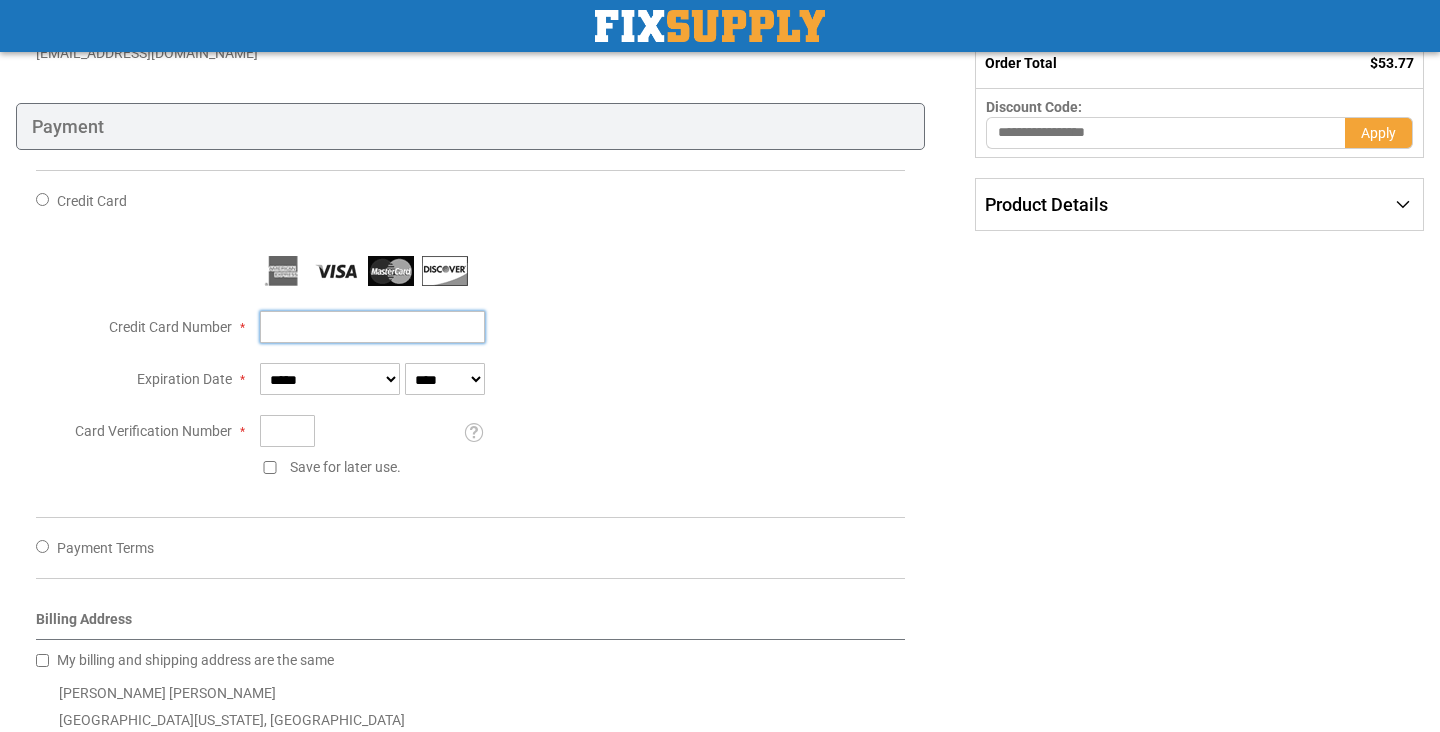click on "Credit Card Number" at bounding box center (372, 327) 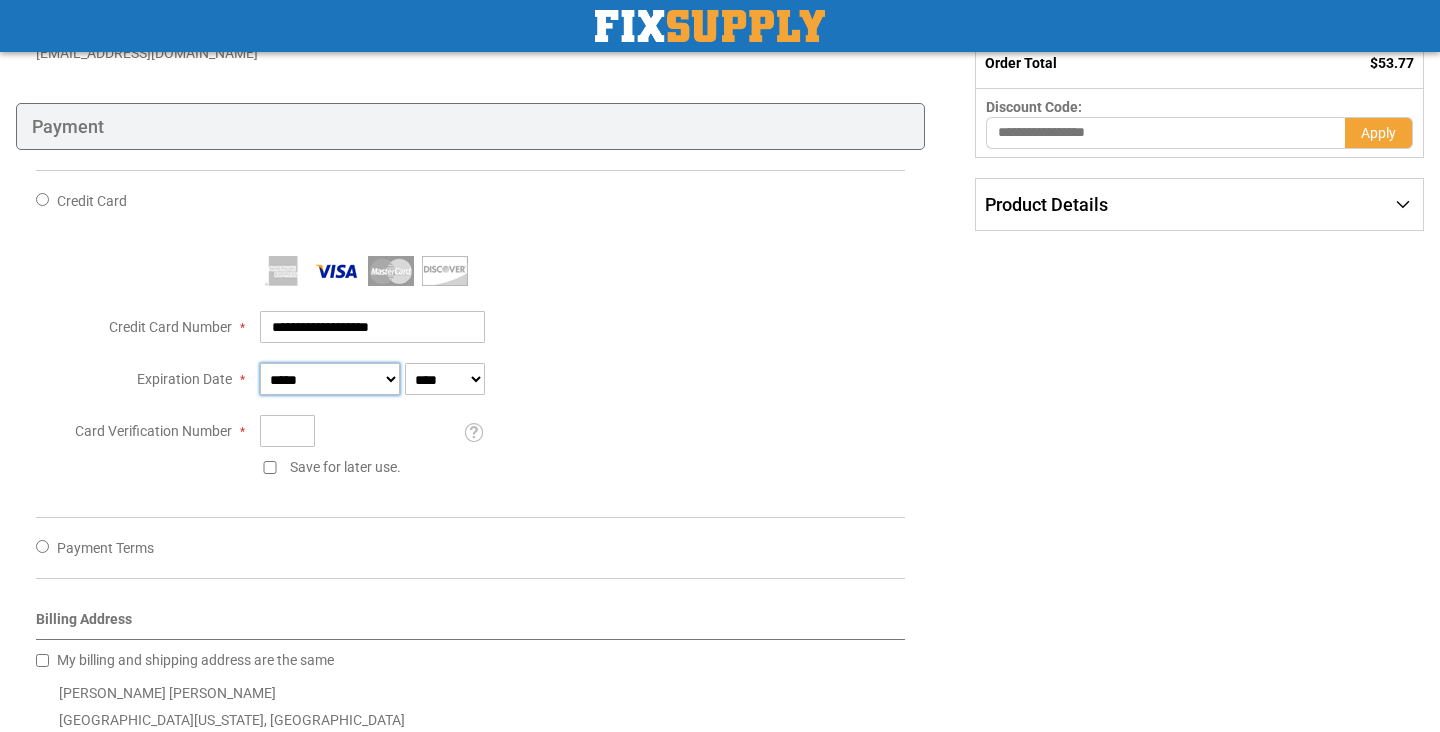 type on "**********" 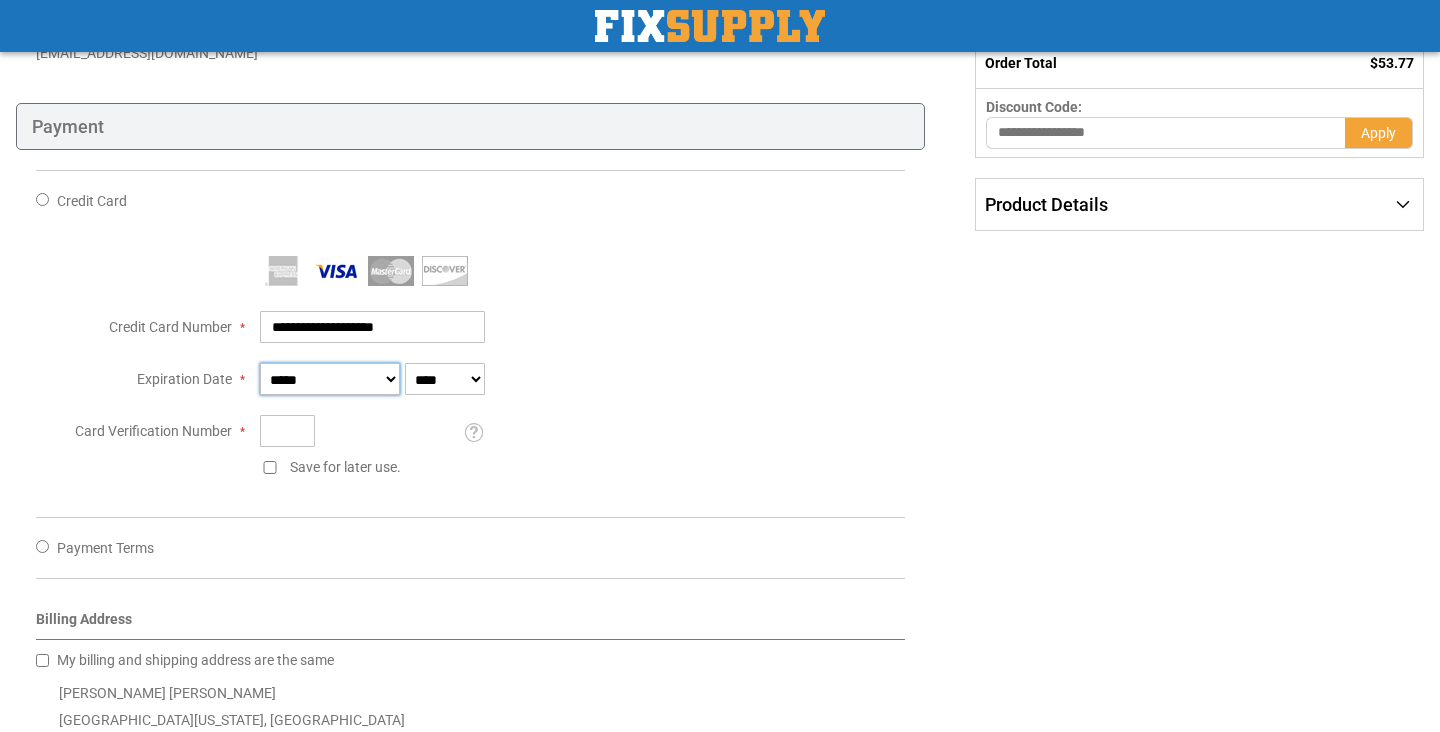 click on "**********" at bounding box center [330, 379] 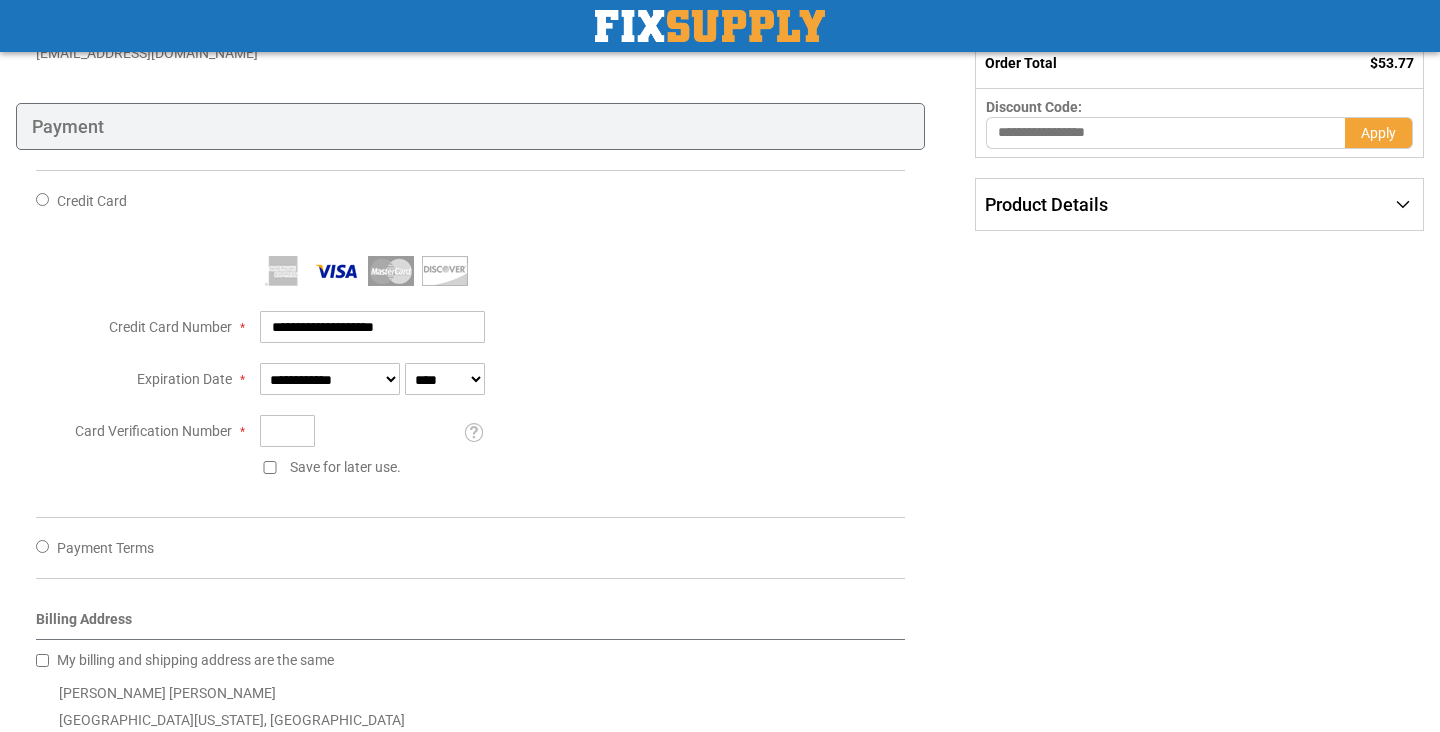 click at bounding box center [470, 376] 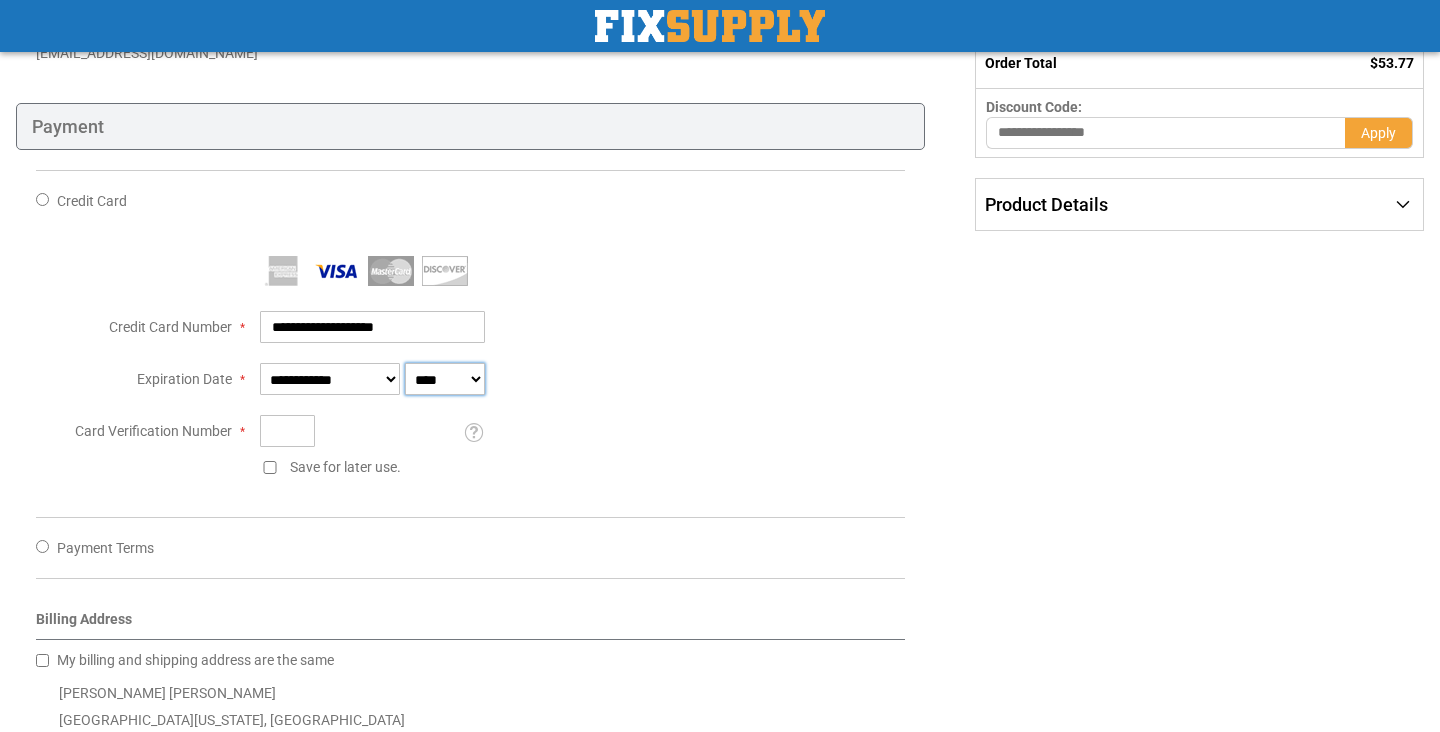 click on "**** **** **** **** **** **** **** **** **** **** **** ****" at bounding box center (445, 379) 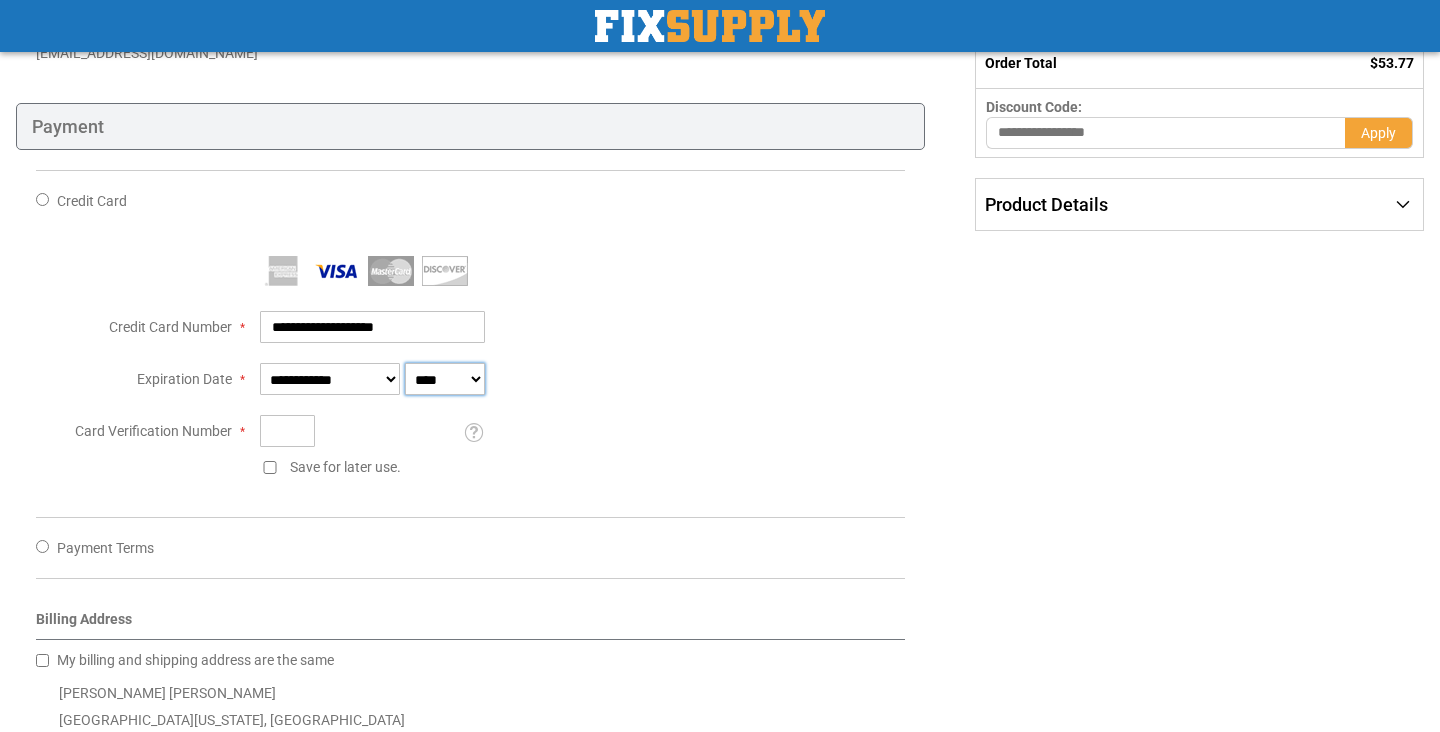 select on "****" 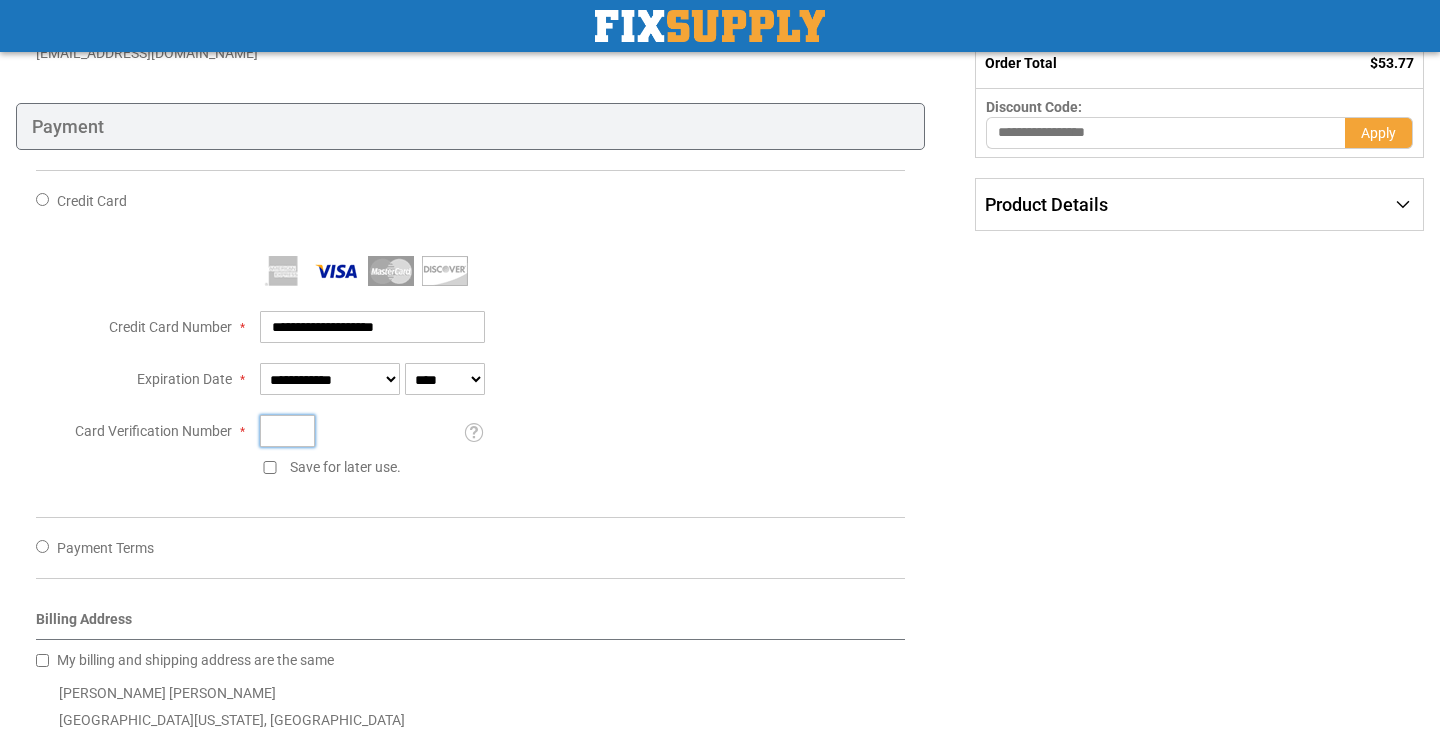 click on "Card Verification Number" at bounding box center [287, 431] 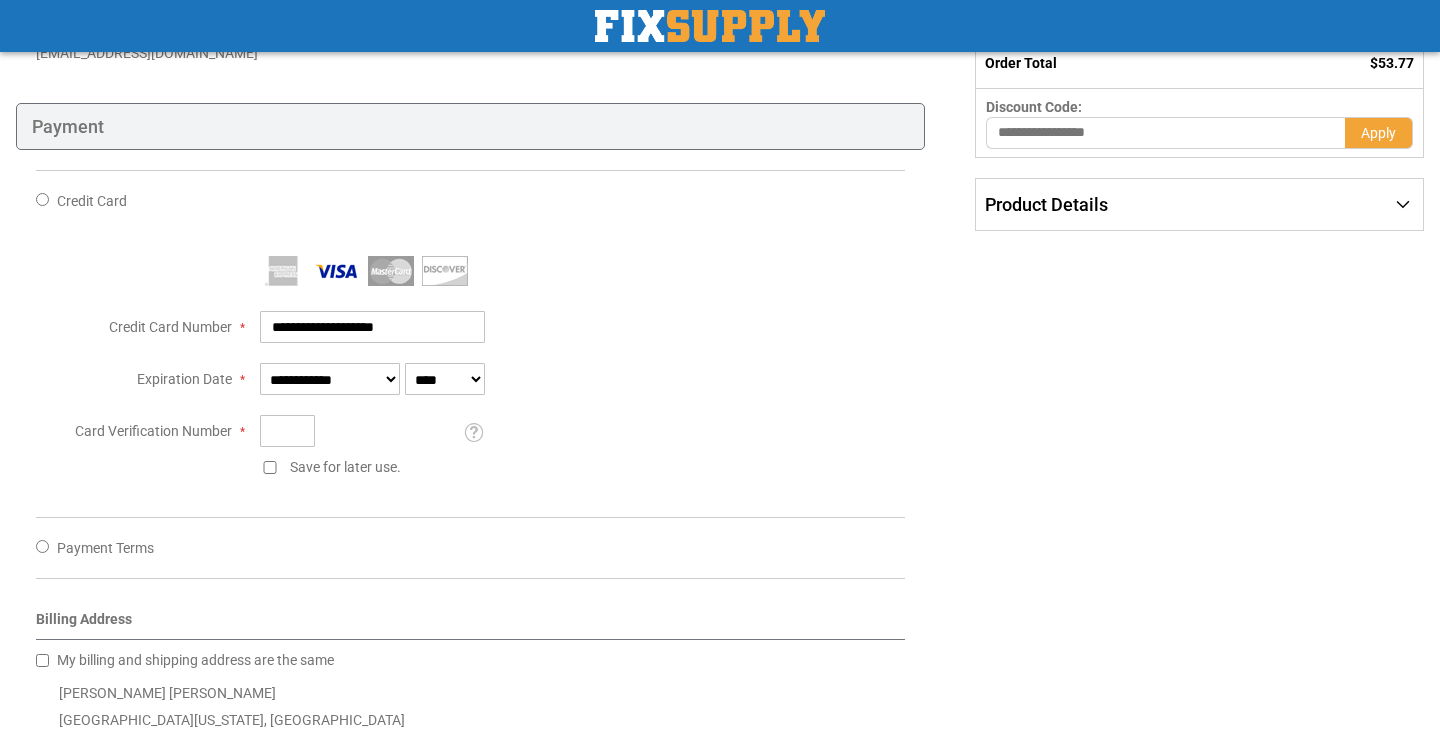 click on "Payment Method
Credit Card
***" at bounding box center (470, 374) 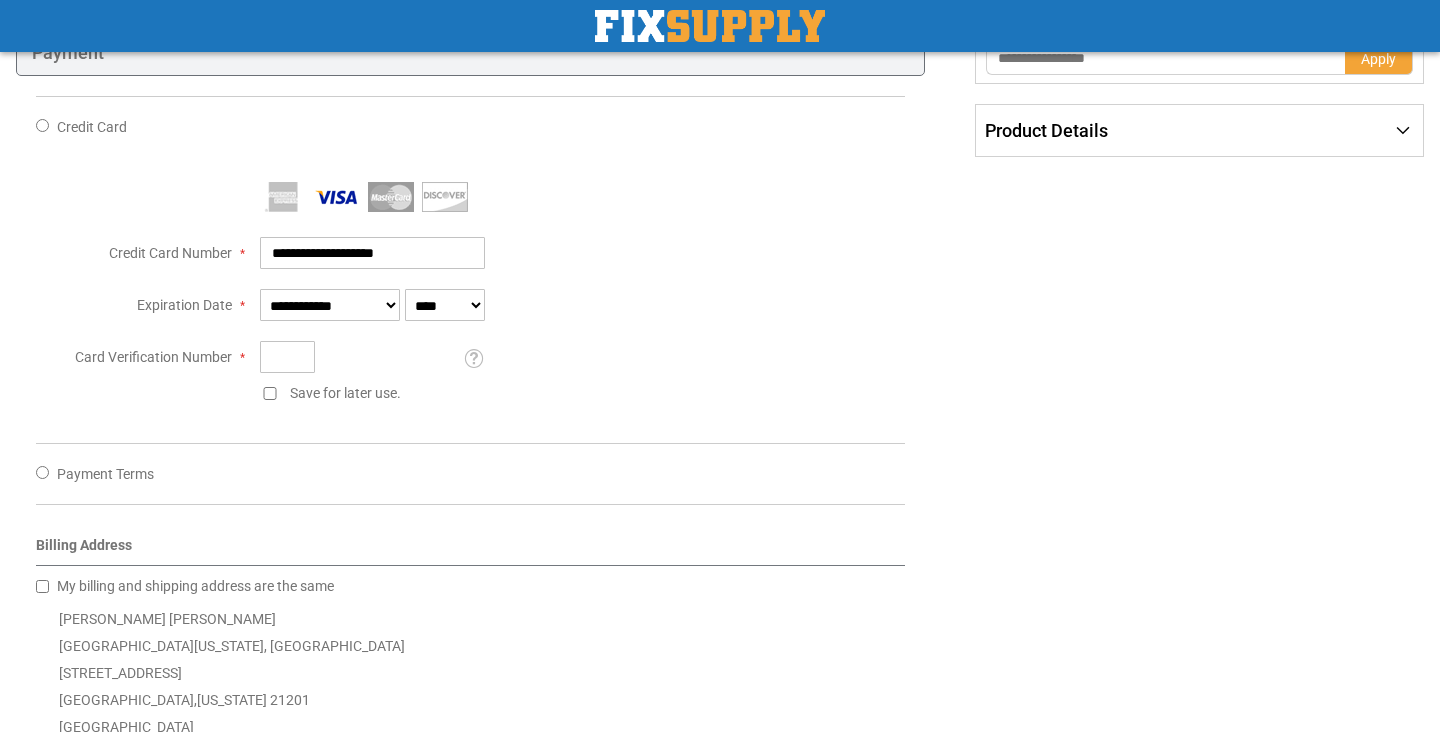 scroll, scrollTop: 489, scrollLeft: 0, axis: vertical 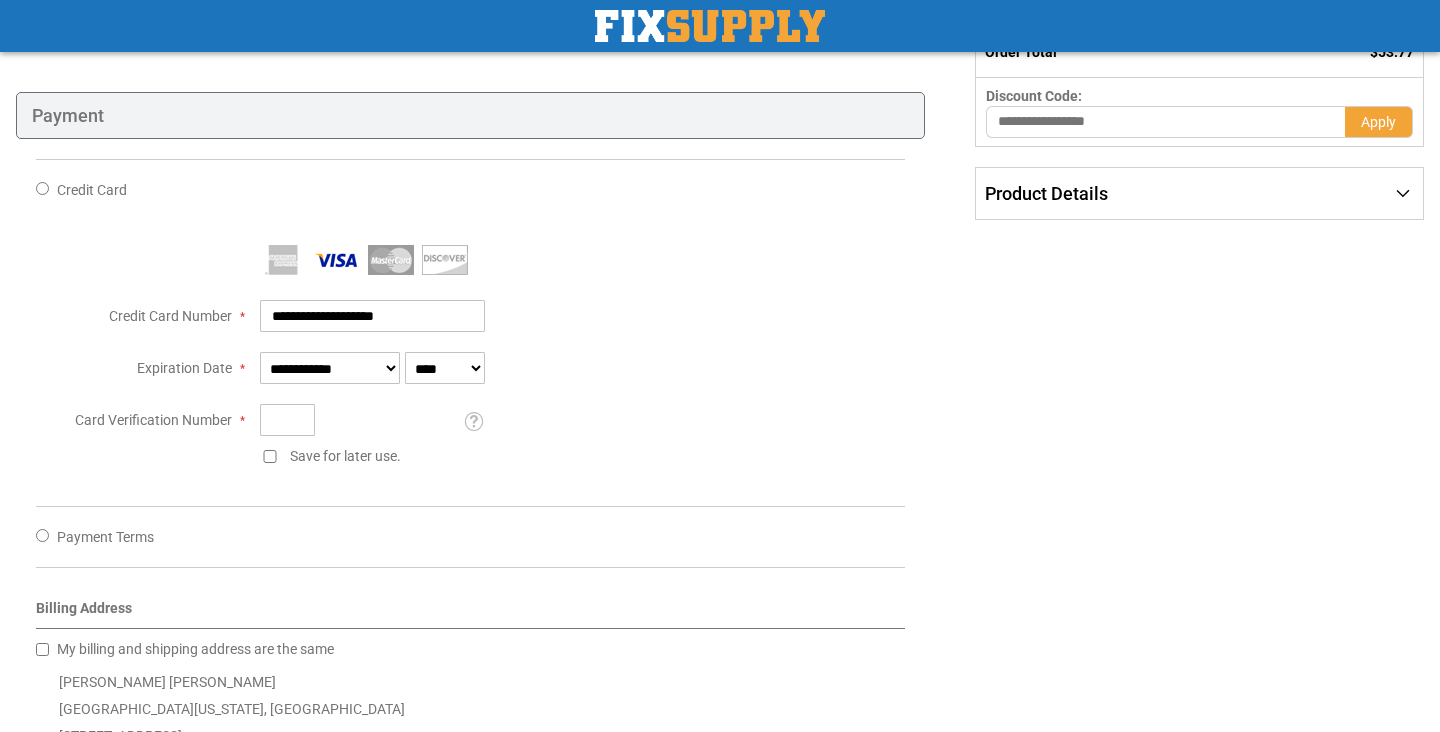 click on "Payment Terms" at bounding box center (105, 537) 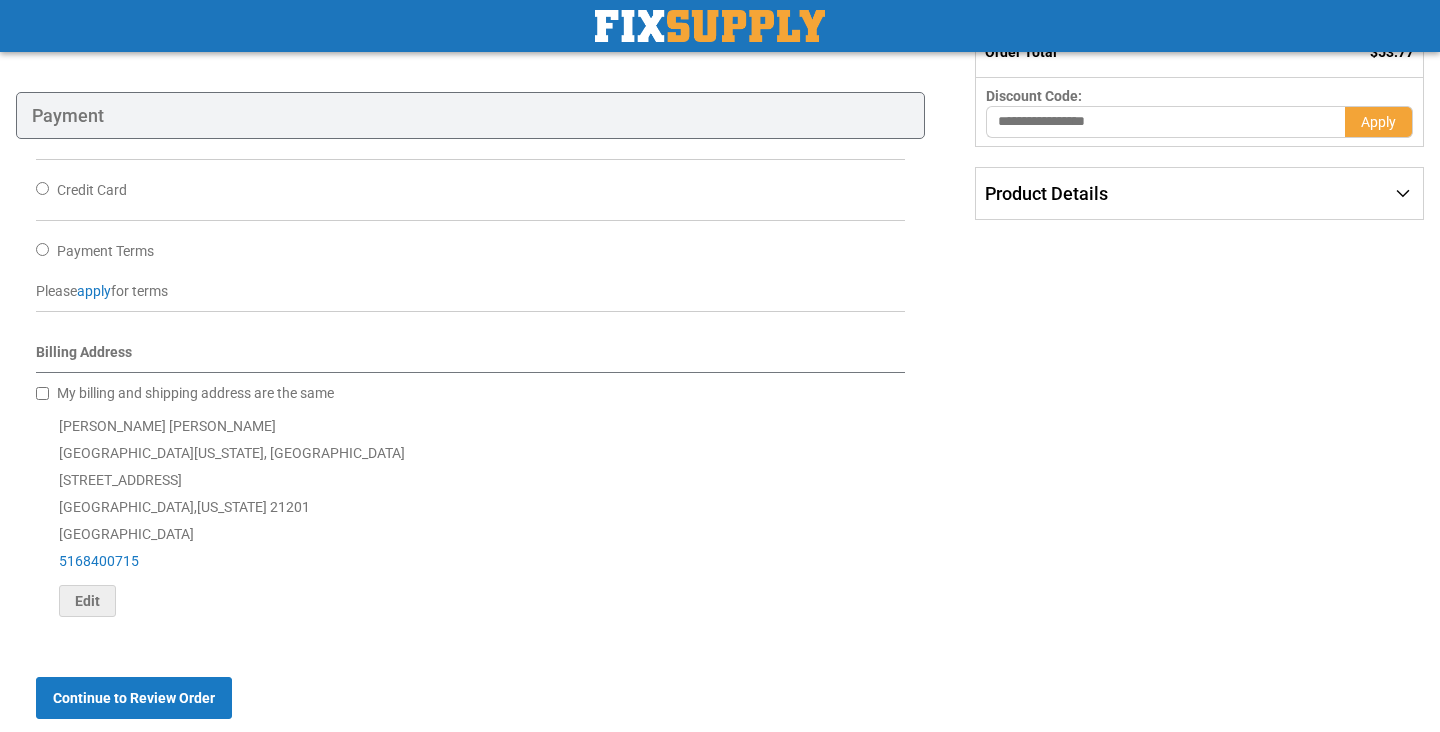 click on "Credit Card" at bounding box center [92, 190] 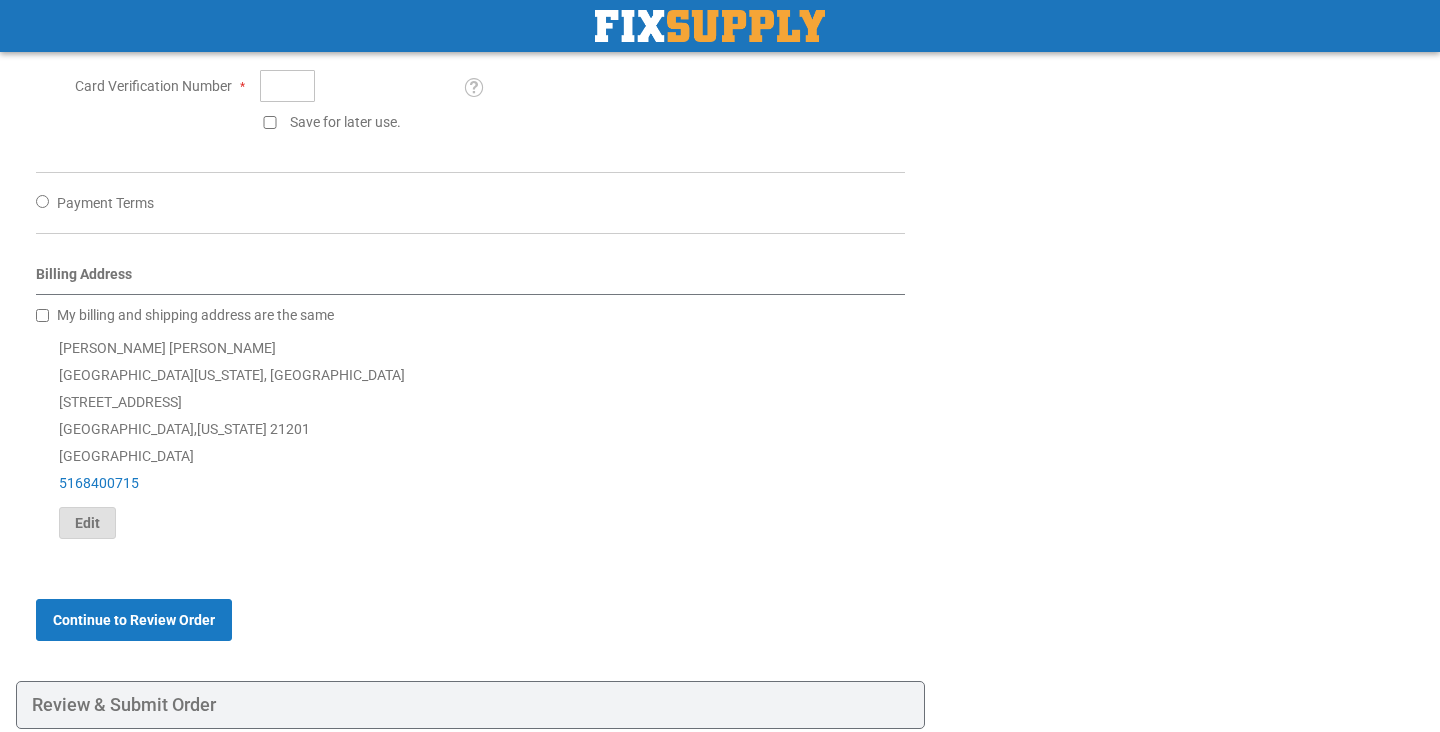 scroll, scrollTop: 858, scrollLeft: 0, axis: vertical 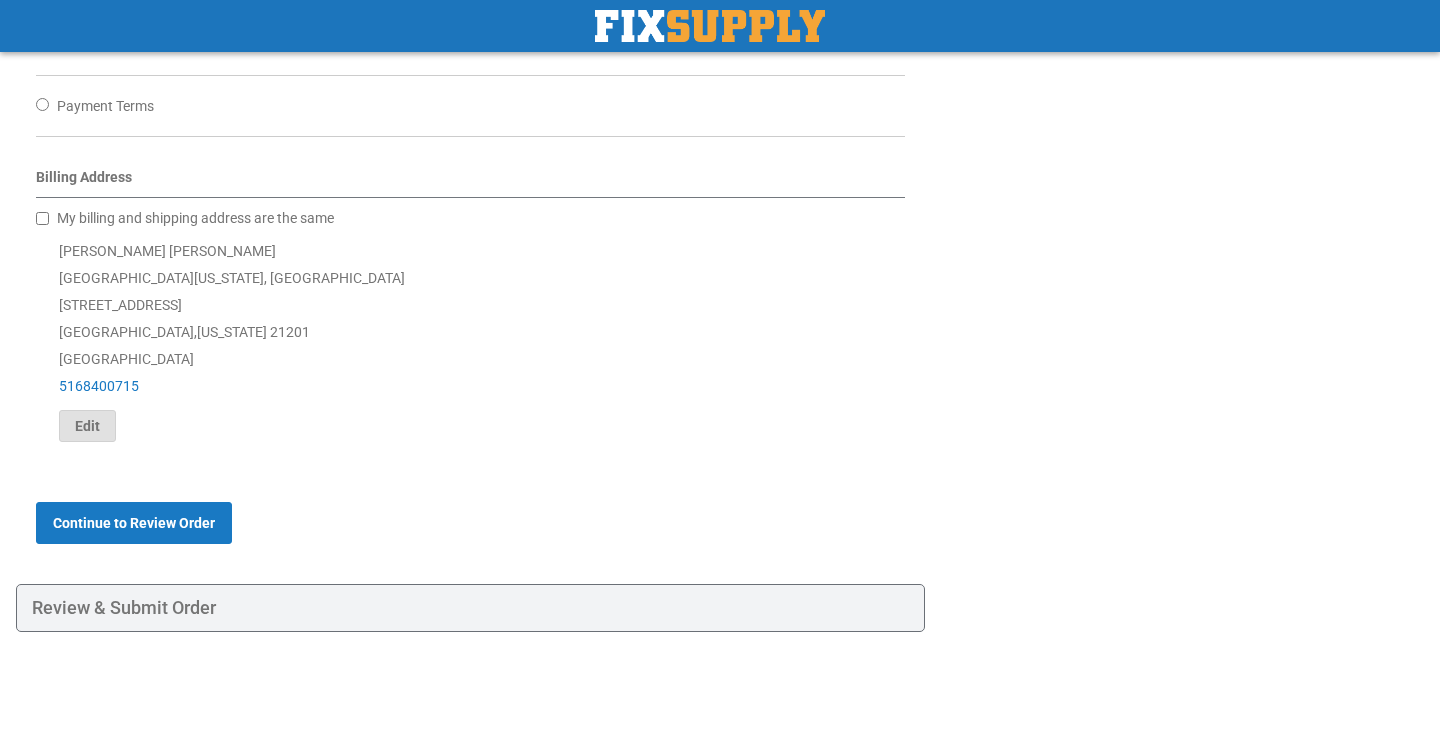 click on "Edit" at bounding box center [87, 426] 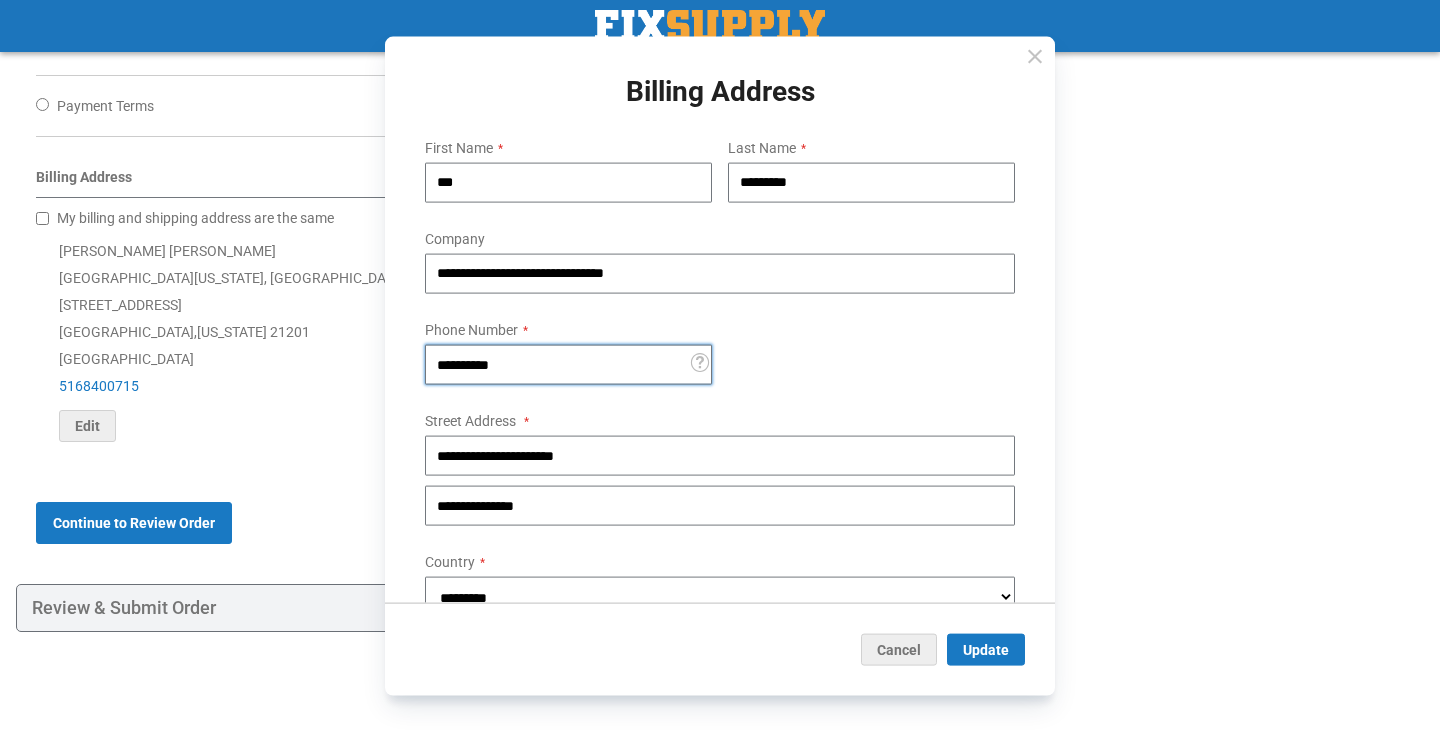 click on "**********" at bounding box center [568, 365] 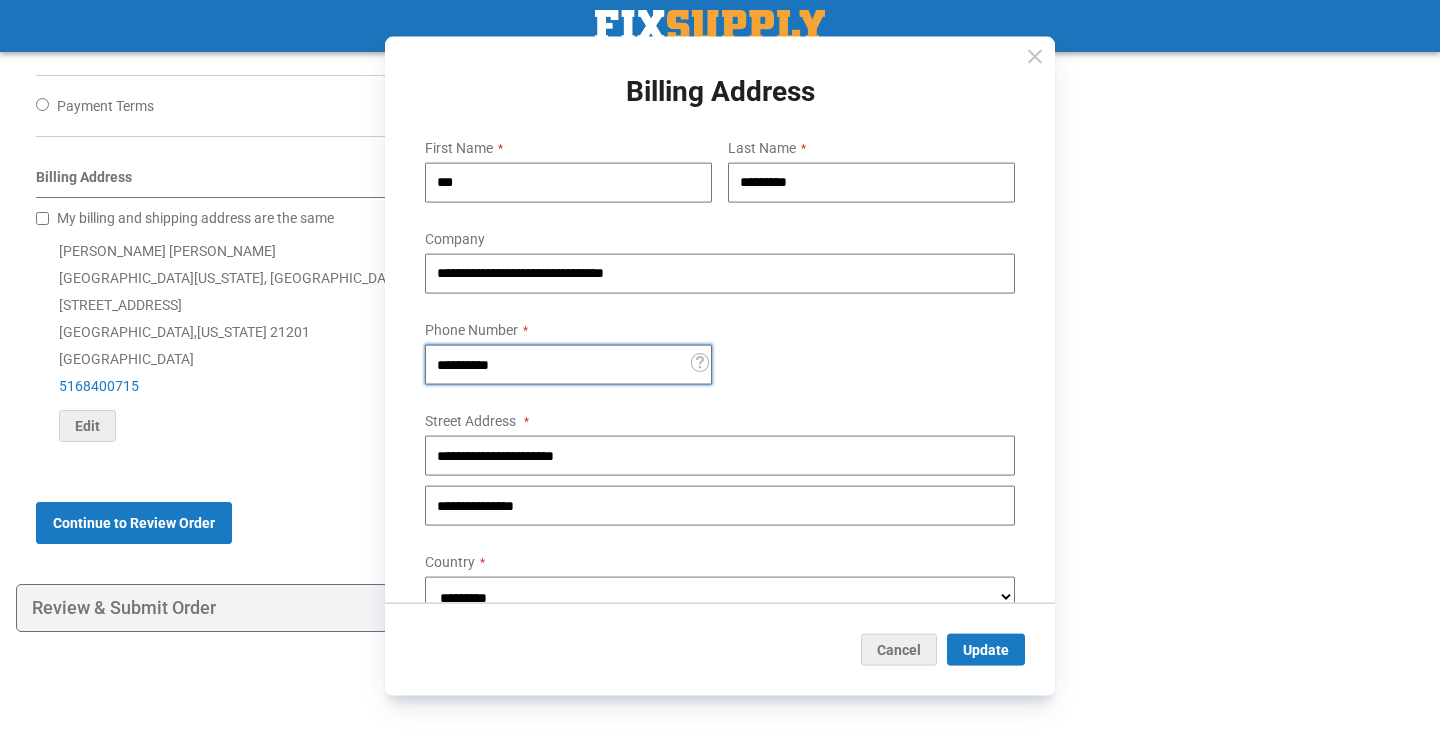 type on "**********" 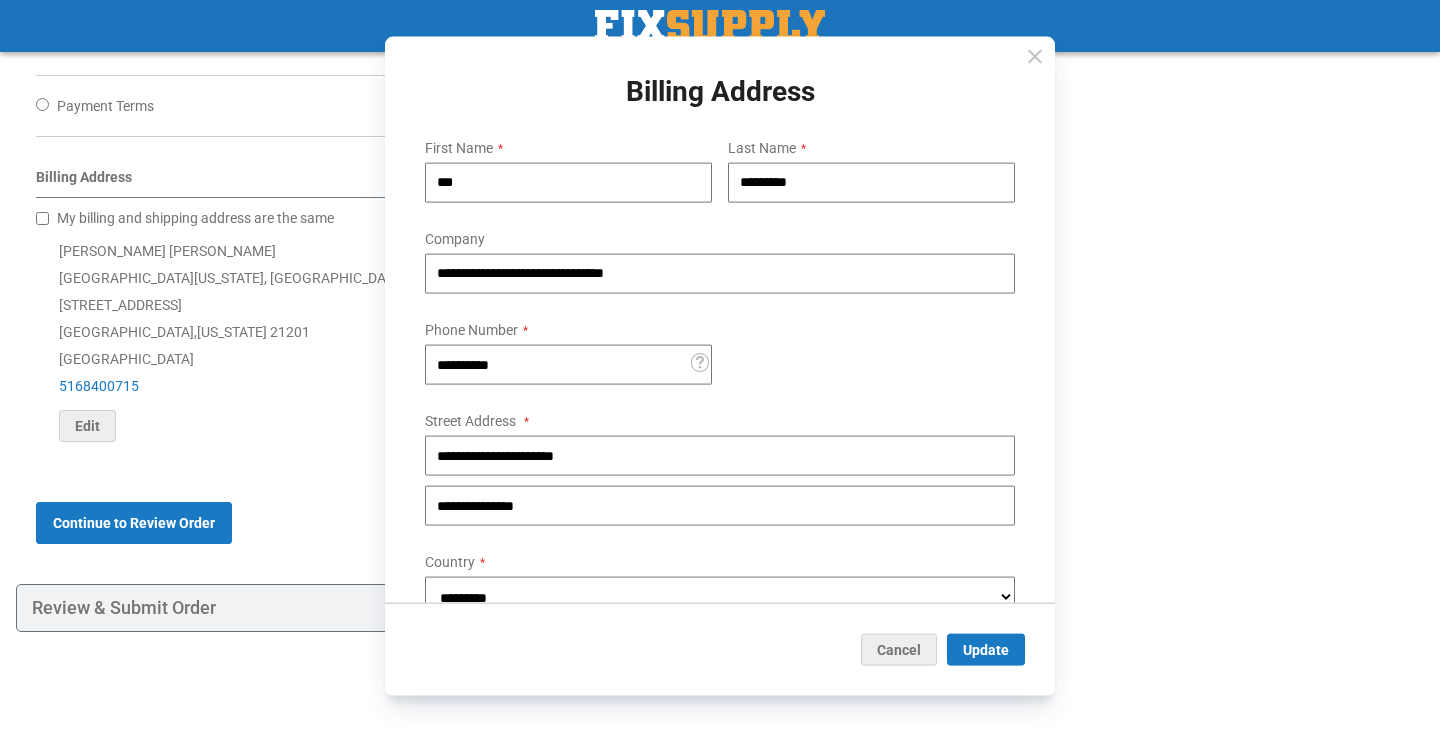 click on "**********" at bounding box center (720, 429) 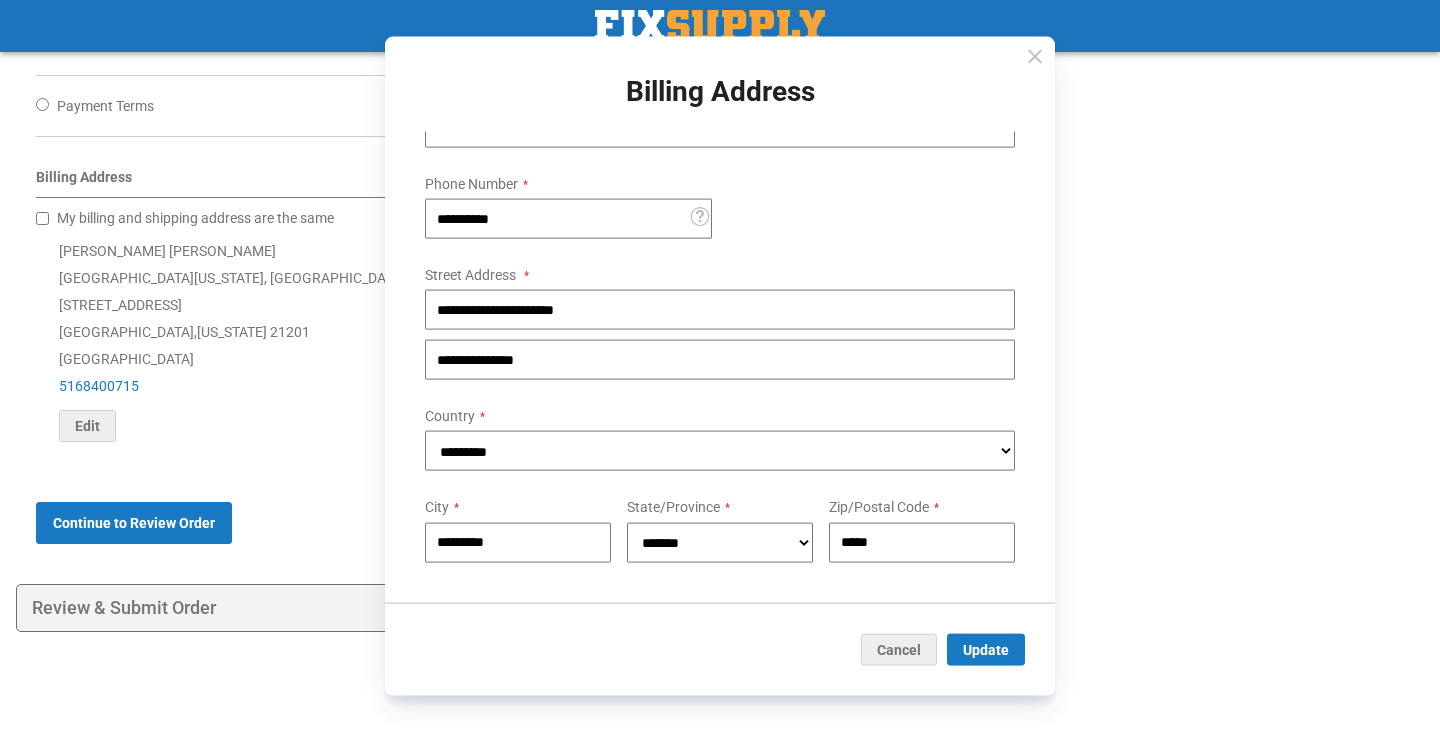 scroll, scrollTop: 165, scrollLeft: 0, axis: vertical 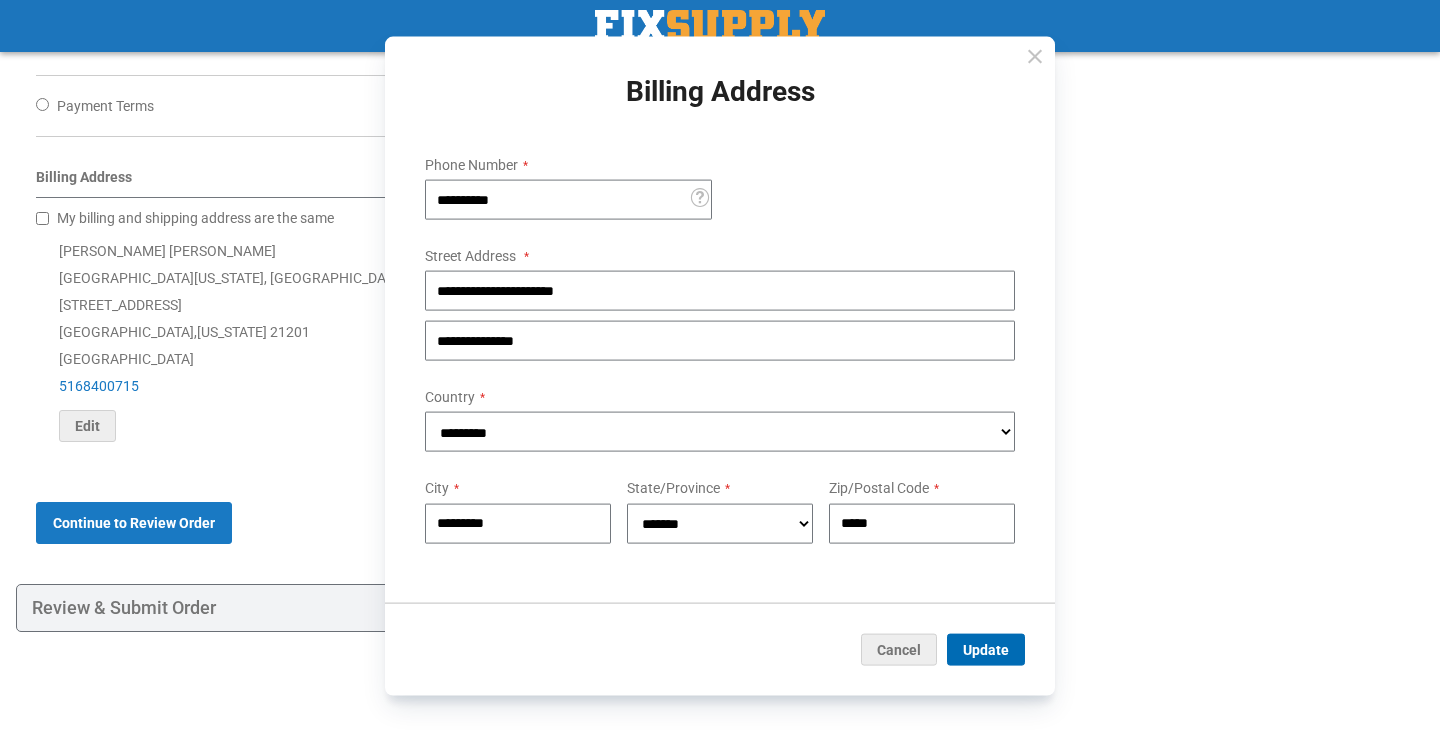 click on "Update" at bounding box center (986, 649) 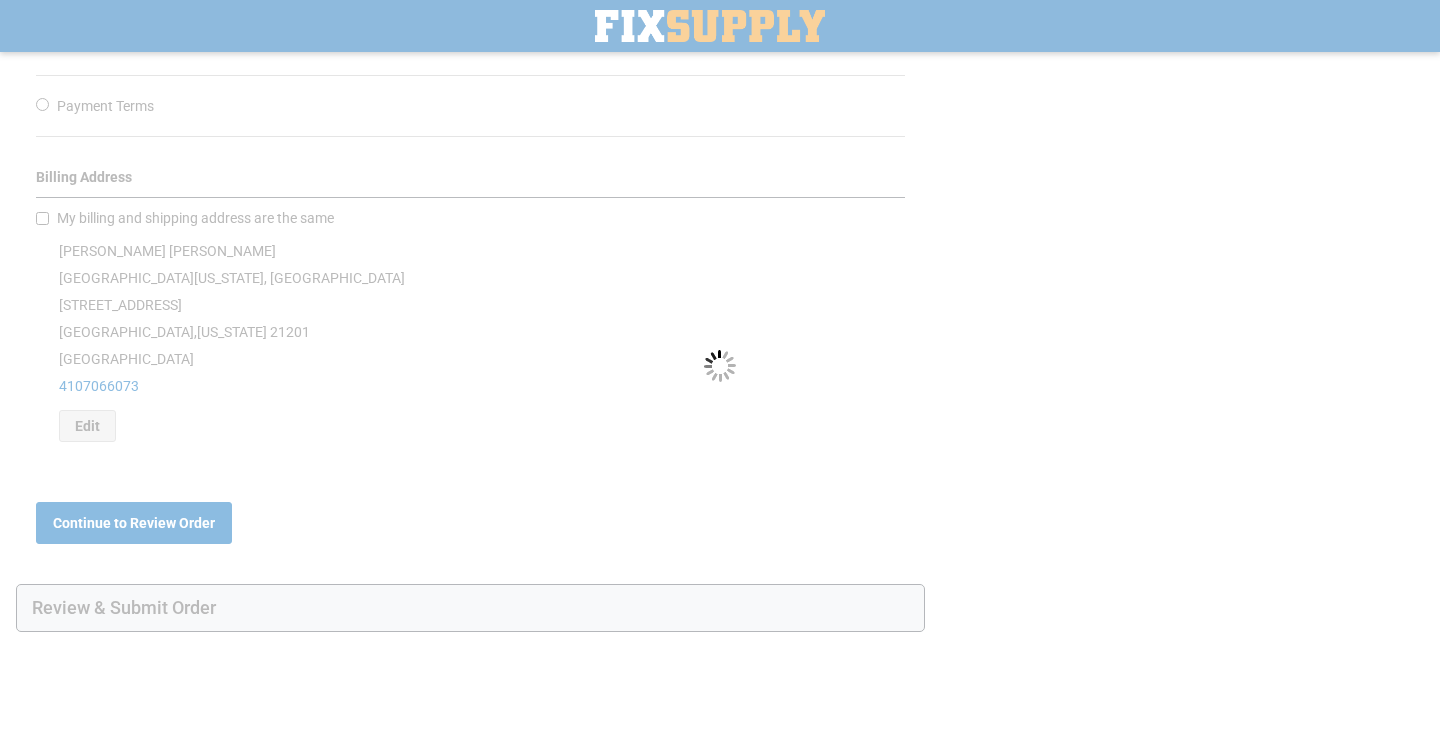 scroll, scrollTop: 0, scrollLeft: 0, axis: both 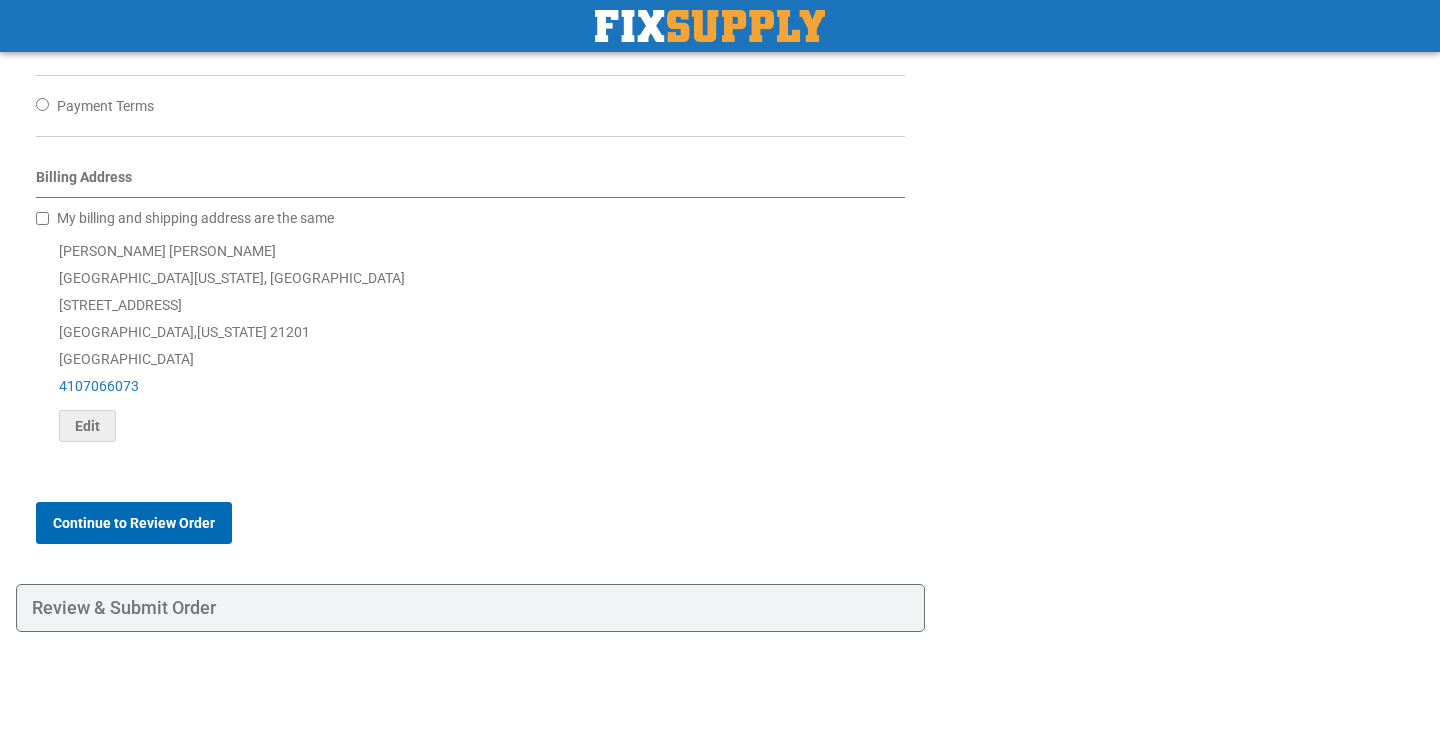 click on "Continue to Review Order" at bounding box center (134, 523) 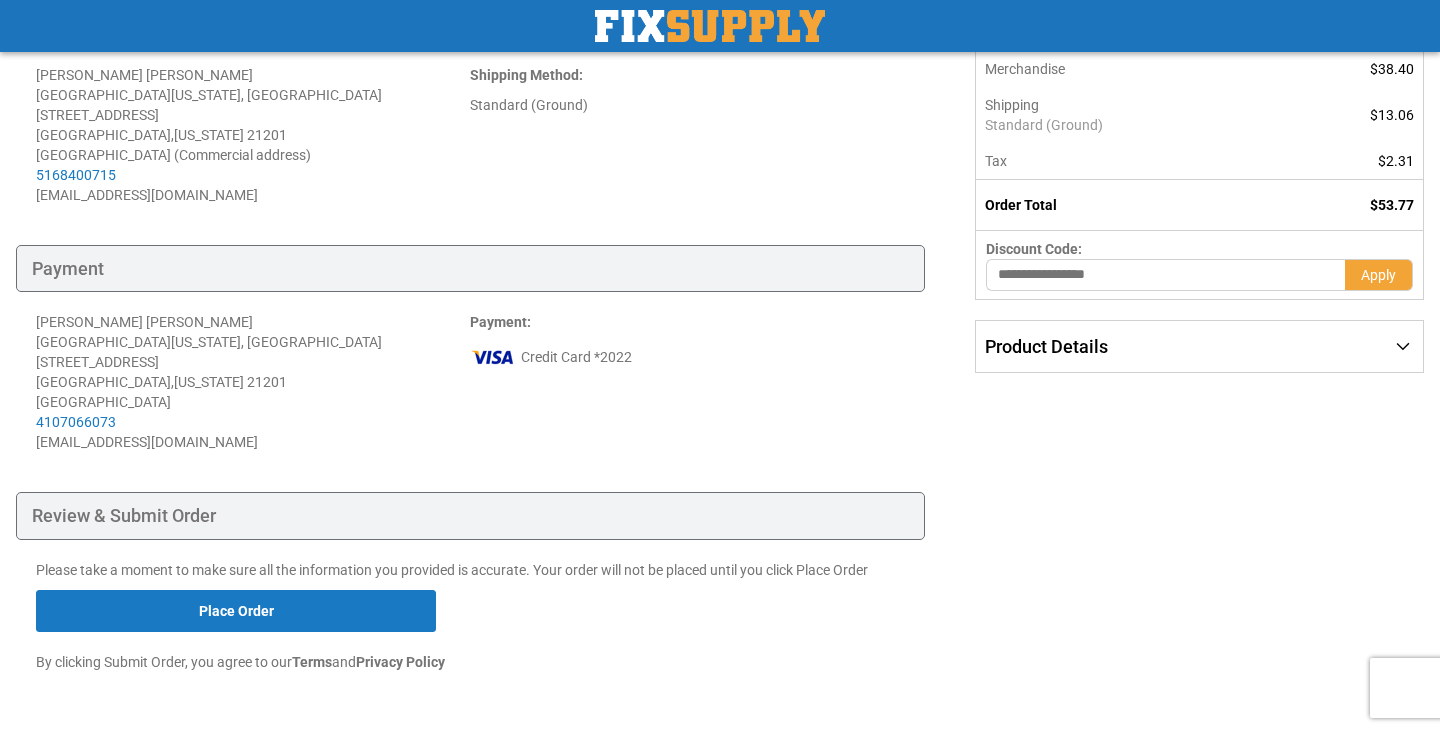 scroll, scrollTop: 342, scrollLeft: 0, axis: vertical 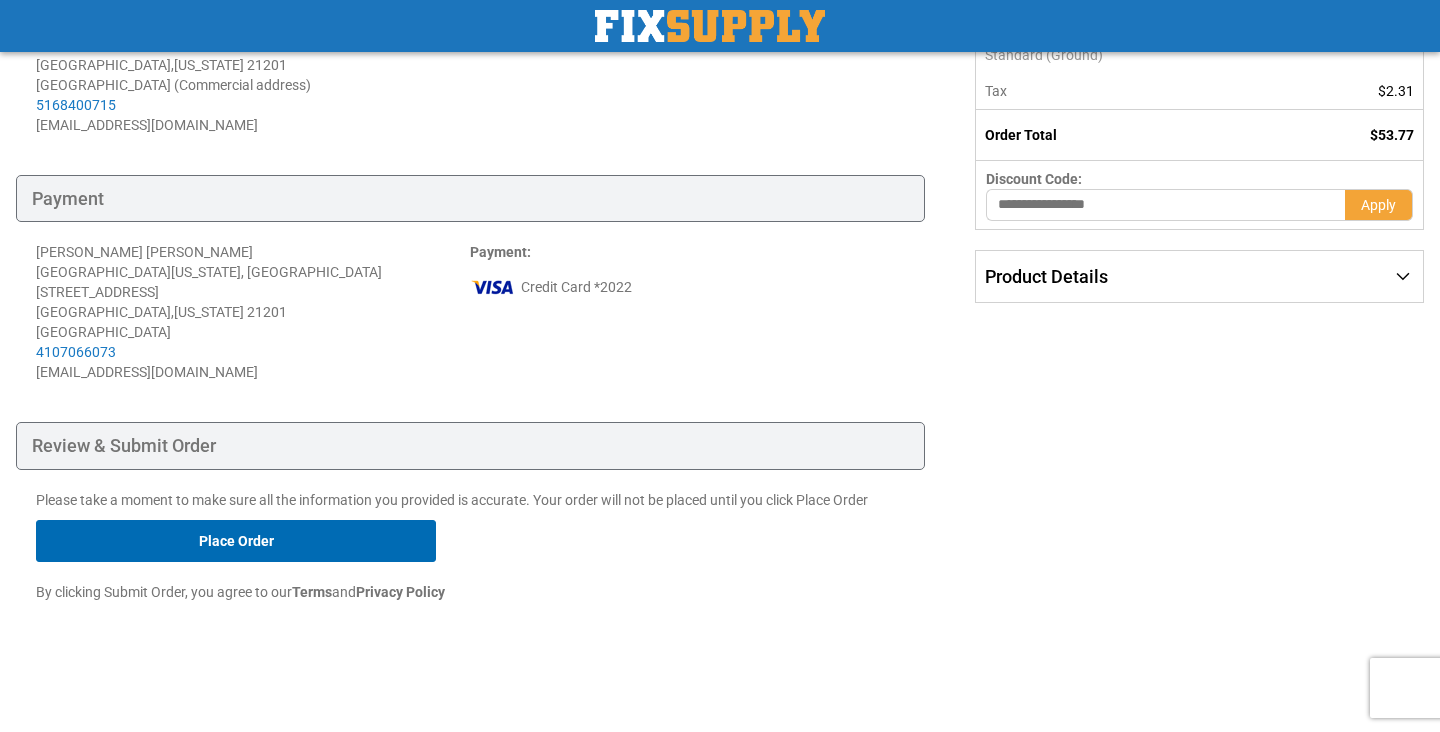 click on "Place Order" at bounding box center [236, 541] 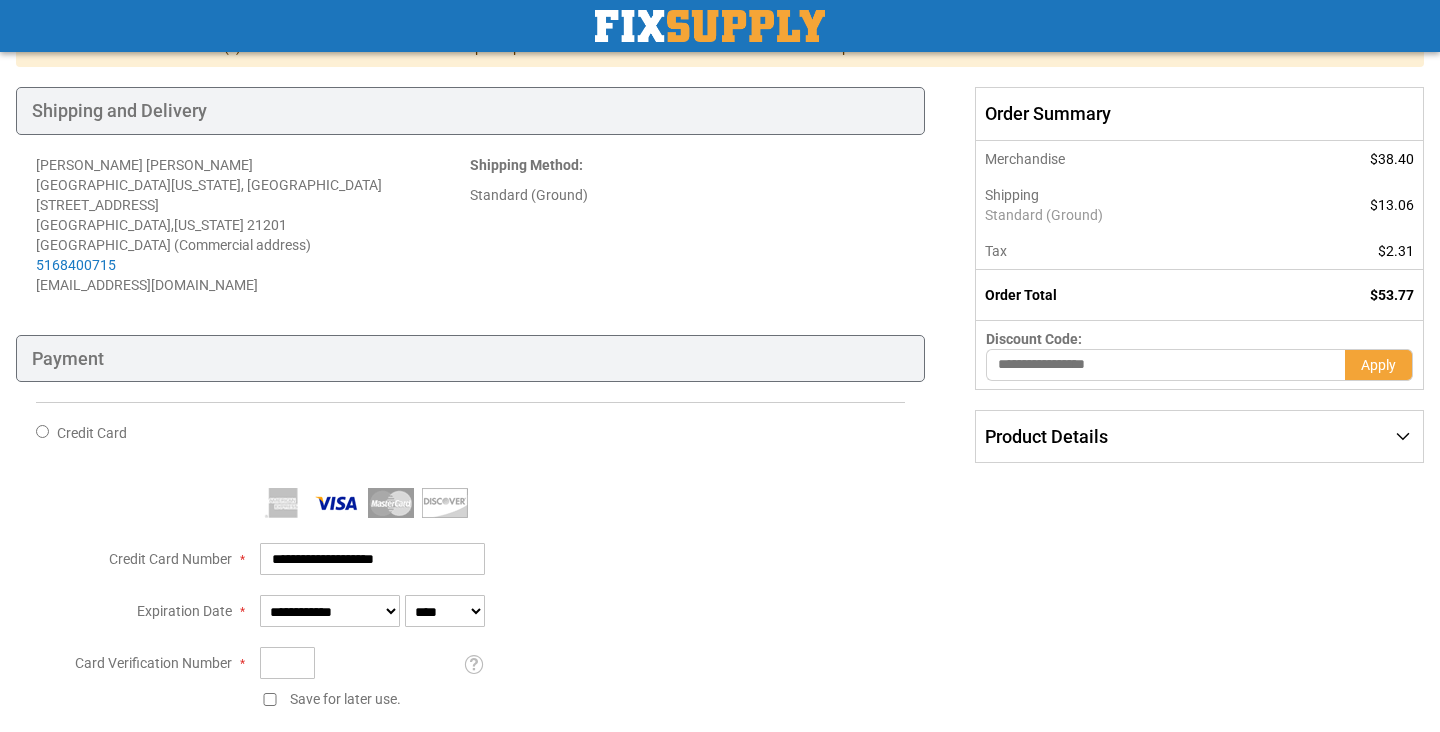 scroll, scrollTop: 305, scrollLeft: 0, axis: vertical 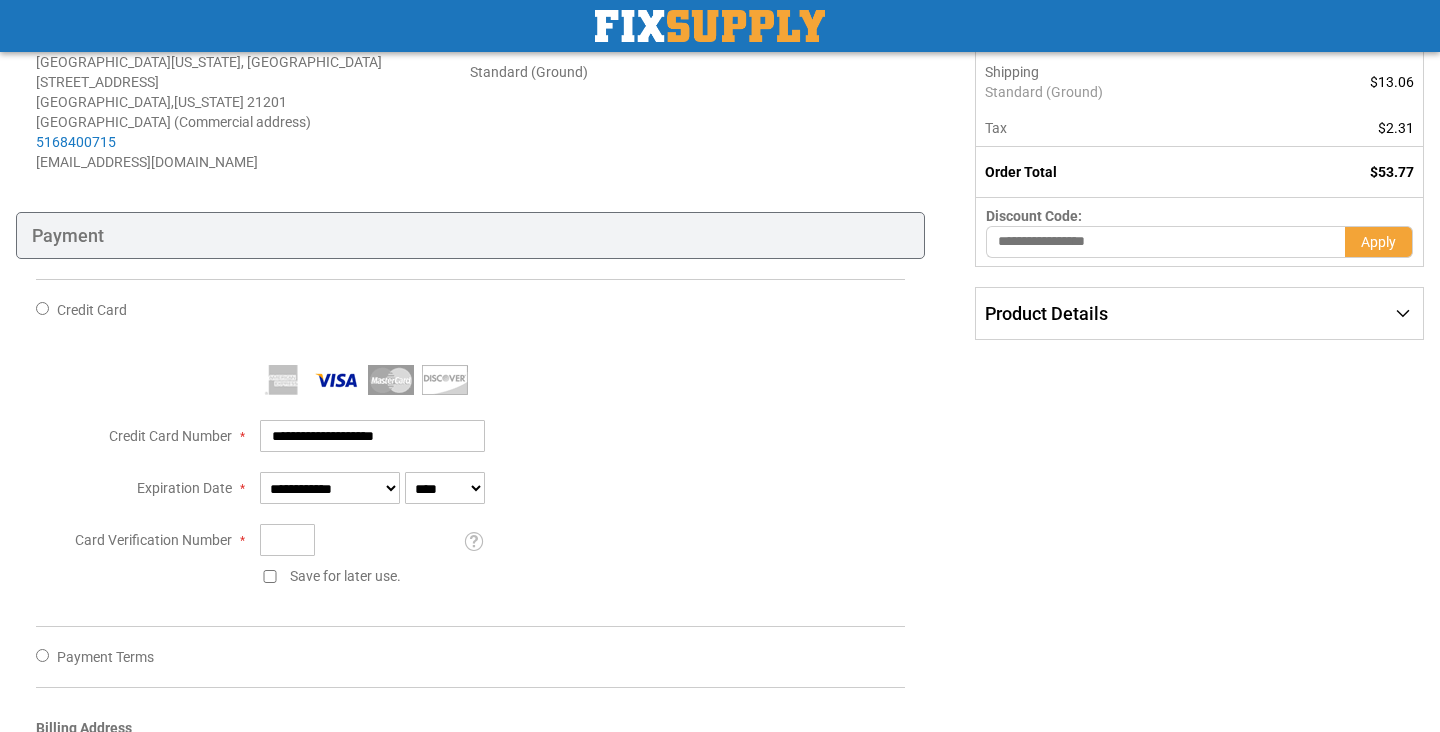 click on "Product Details" at bounding box center (1199, 314) 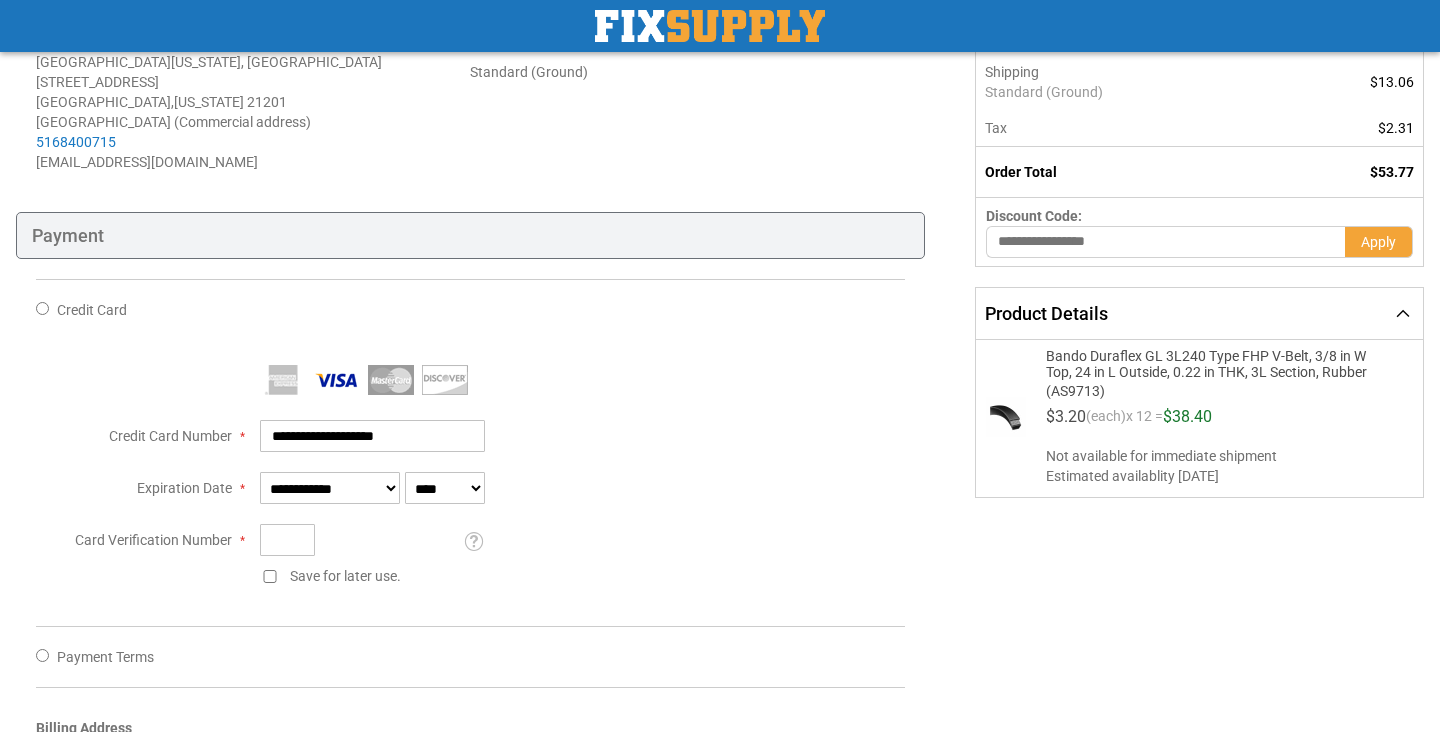 scroll, scrollTop: 323, scrollLeft: 0, axis: vertical 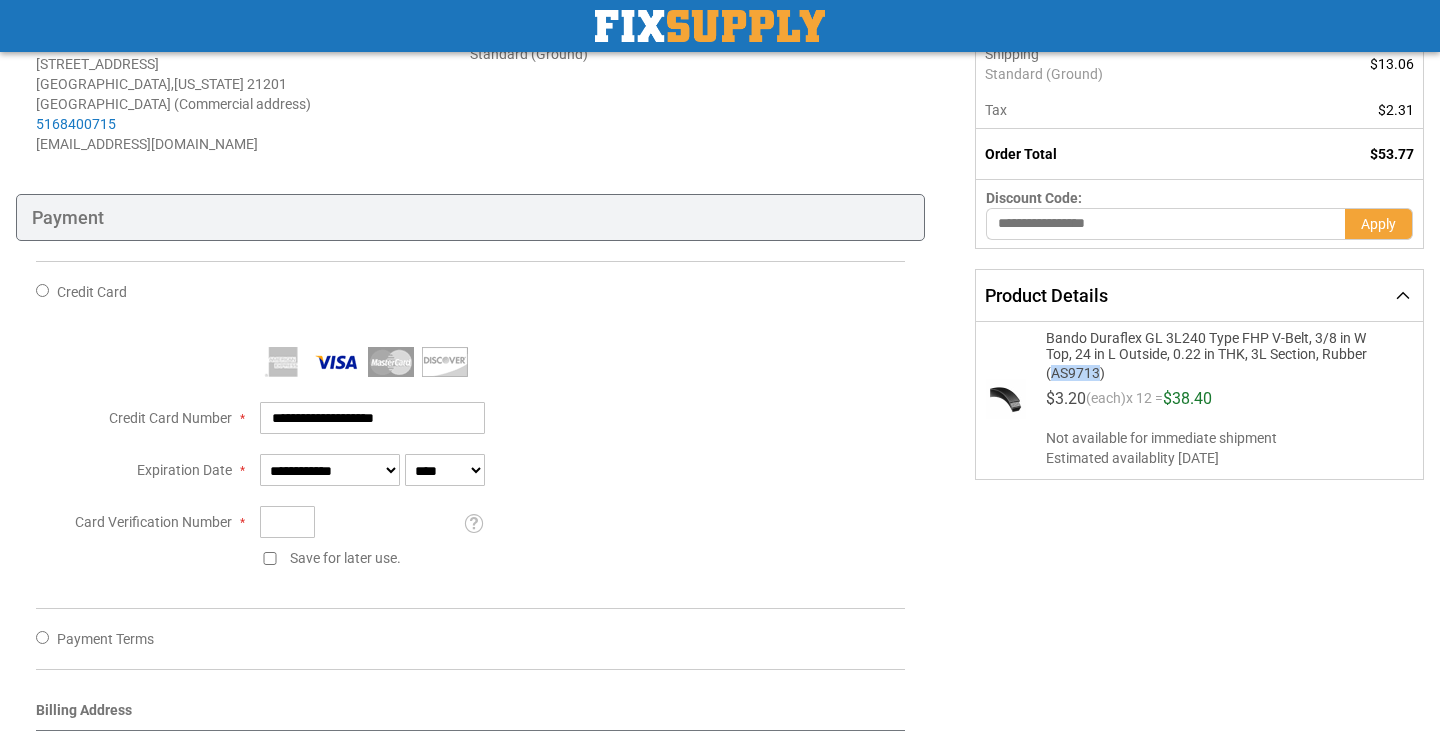 drag, startPoint x: 1100, startPoint y: 371, endPoint x: 1051, endPoint y: 374, distance: 49.09175 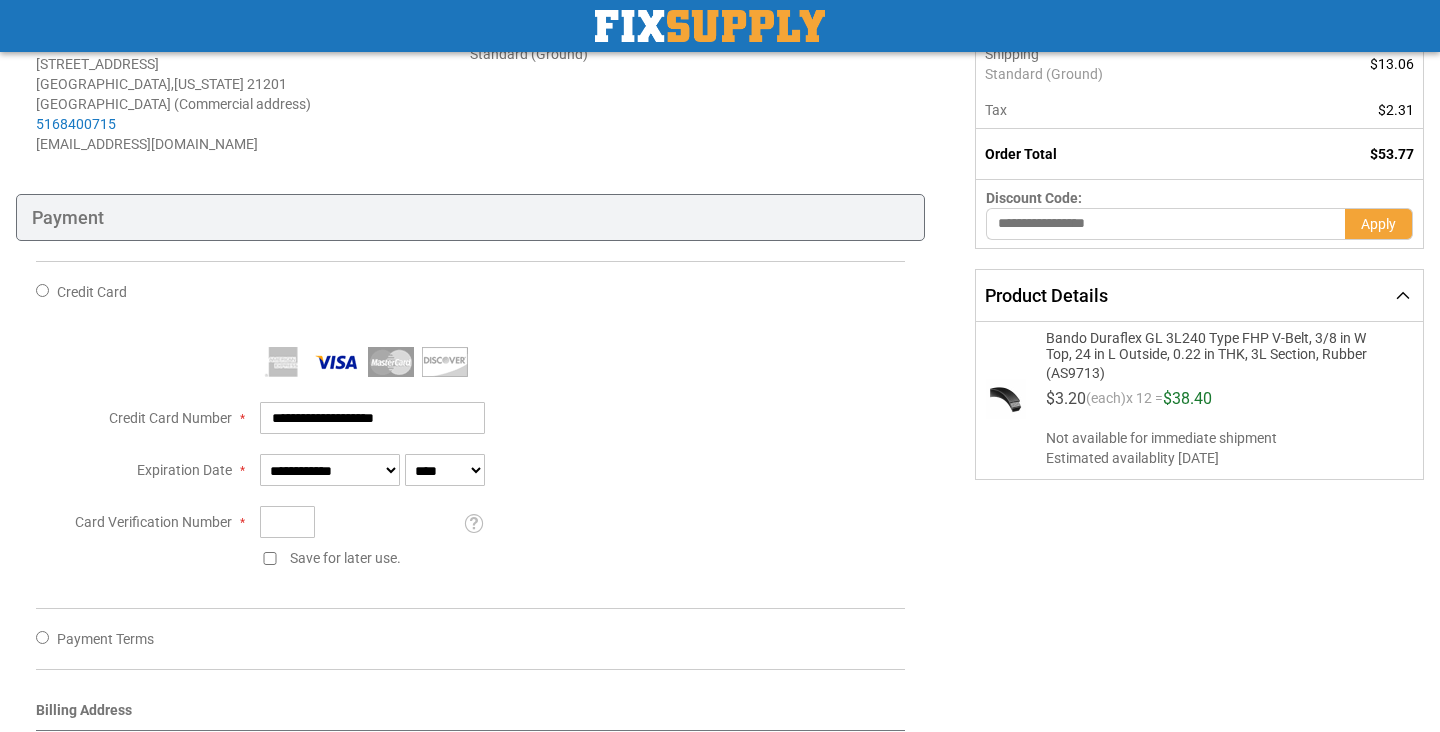 click on "Bando Duraflex GL 3L240 Type FHP V-Belt, 3/8 in W Top, 24 in L Outside, 0.22 in THK, 3L Section, Rubber
(AS9713)
$3.20
(each)
x 12 =
$38.40
Not available for immediate shipment
Estimated availablity [DATE]" at bounding box center (1199, 400) 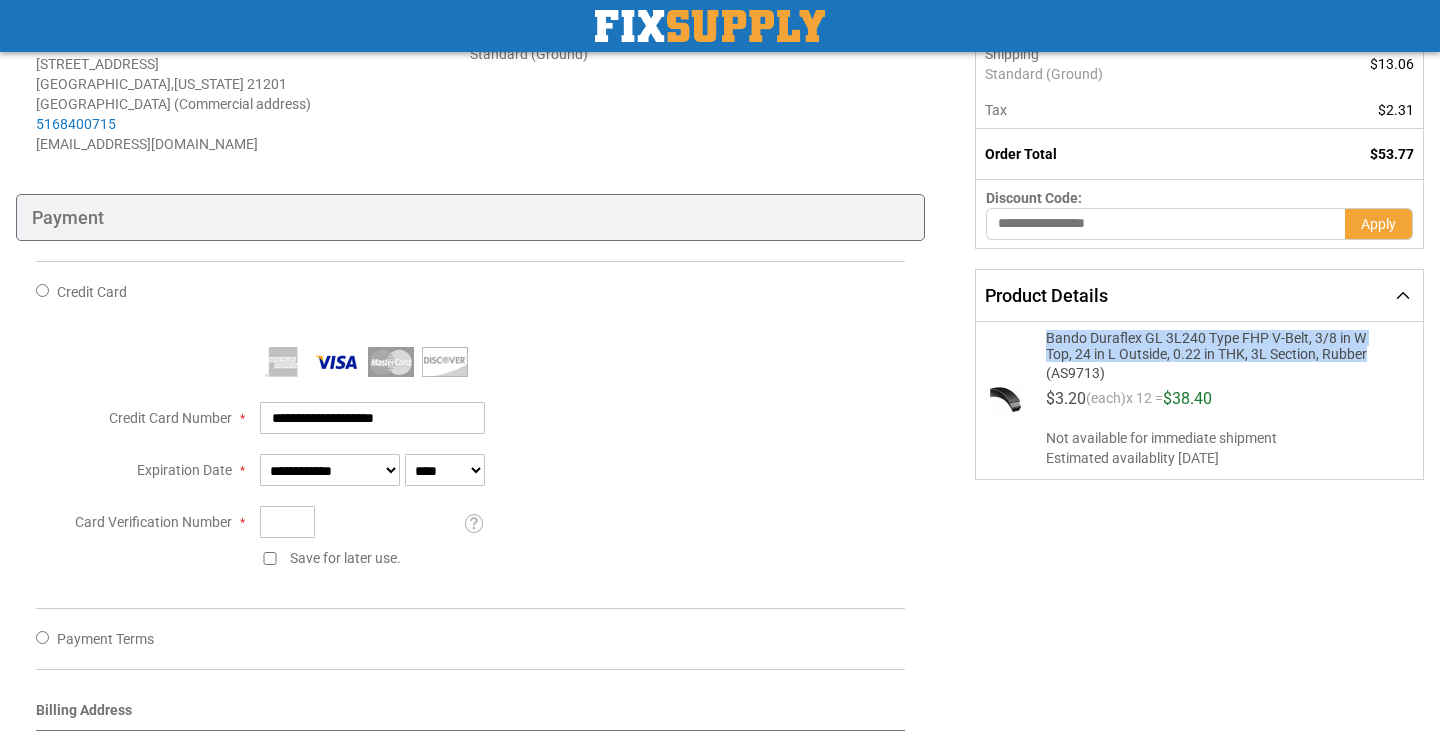 drag, startPoint x: 1036, startPoint y: 333, endPoint x: 1366, endPoint y: 361, distance: 331.18576 